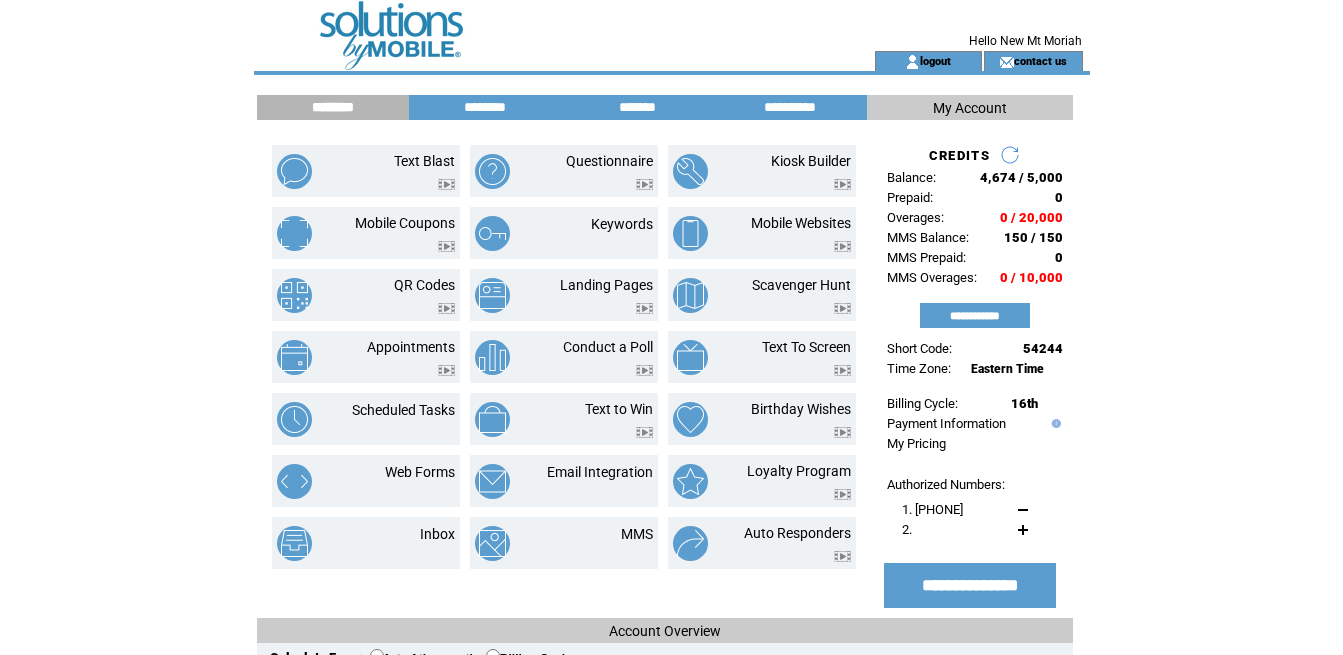 scroll, scrollTop: 0, scrollLeft: 0, axis: both 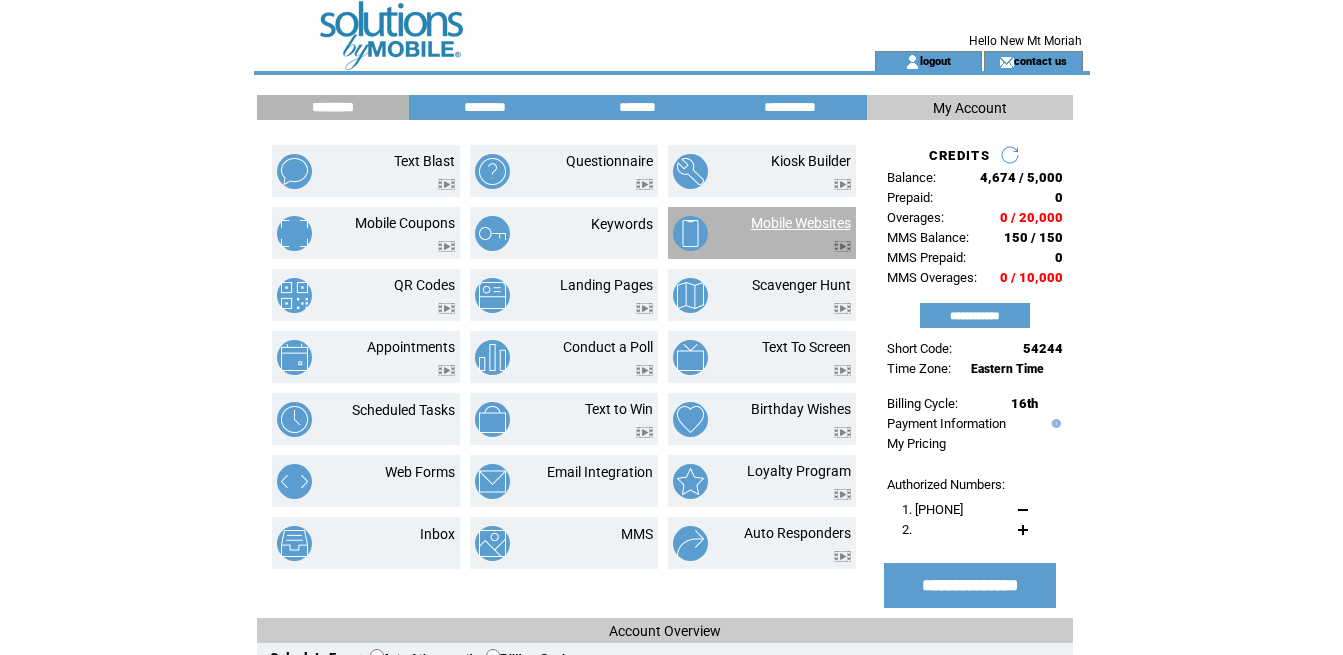 click on "Mobile Websites" at bounding box center (801, 223) 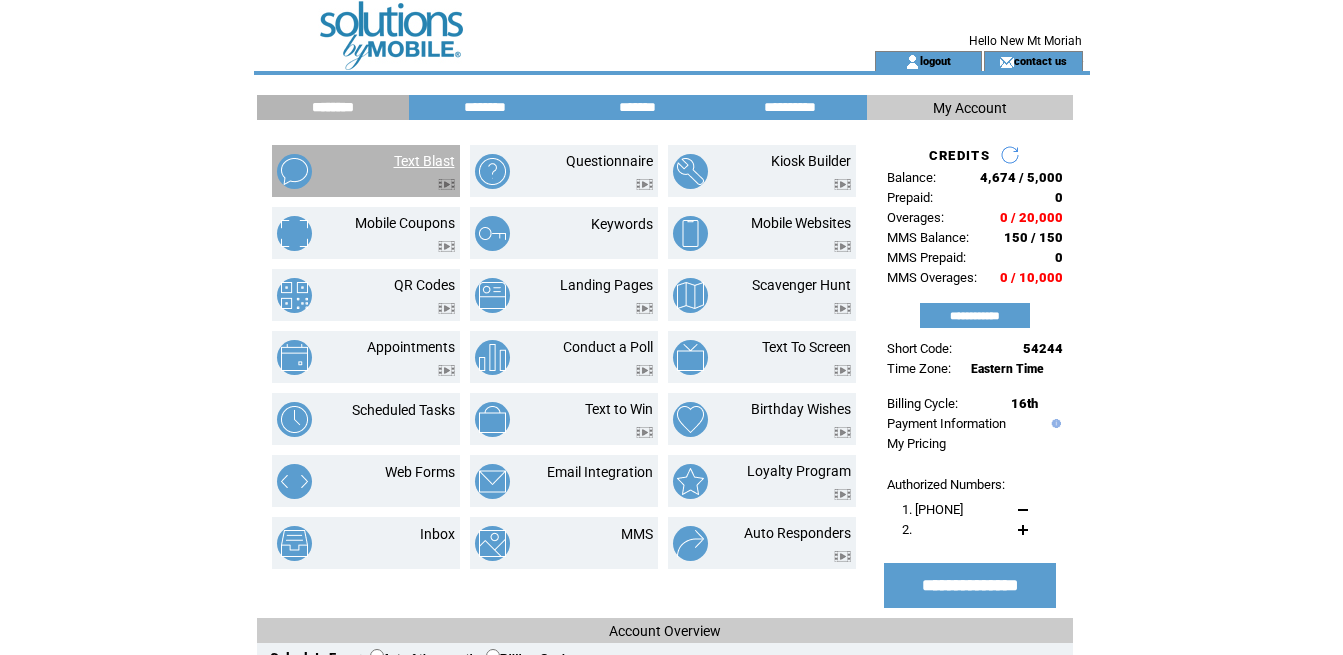 click on "Text Blast" at bounding box center [424, 161] 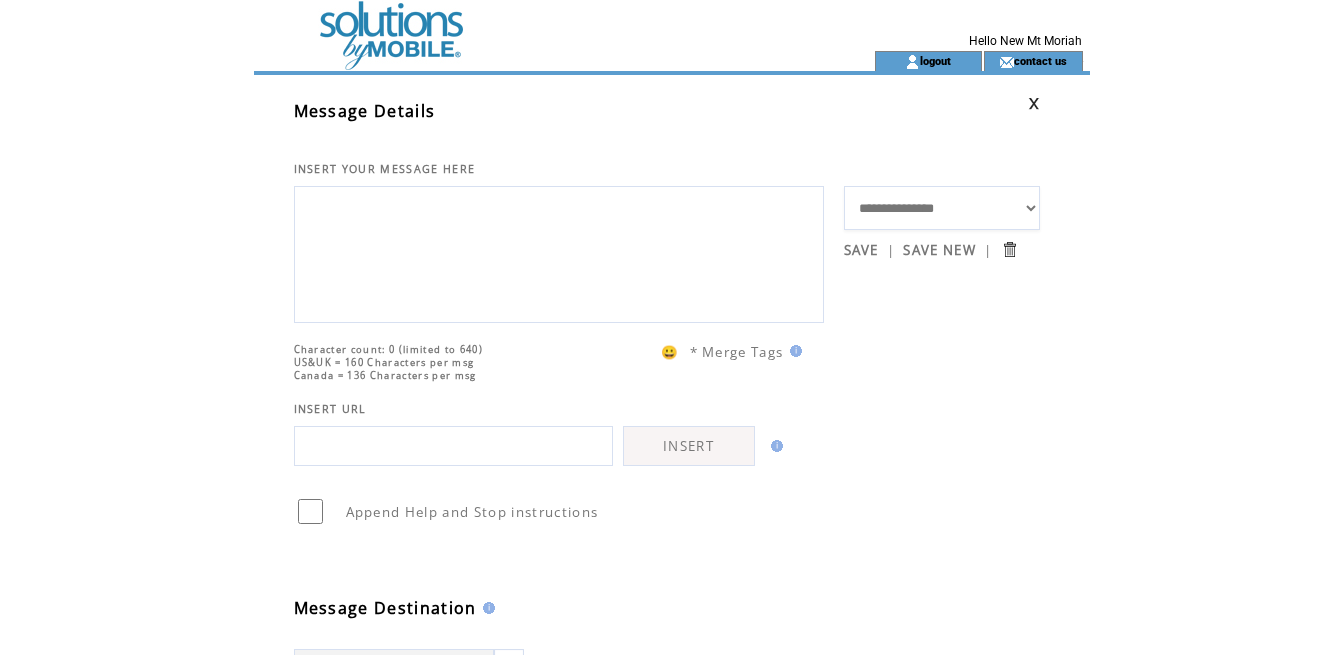 scroll, scrollTop: 0, scrollLeft: 0, axis: both 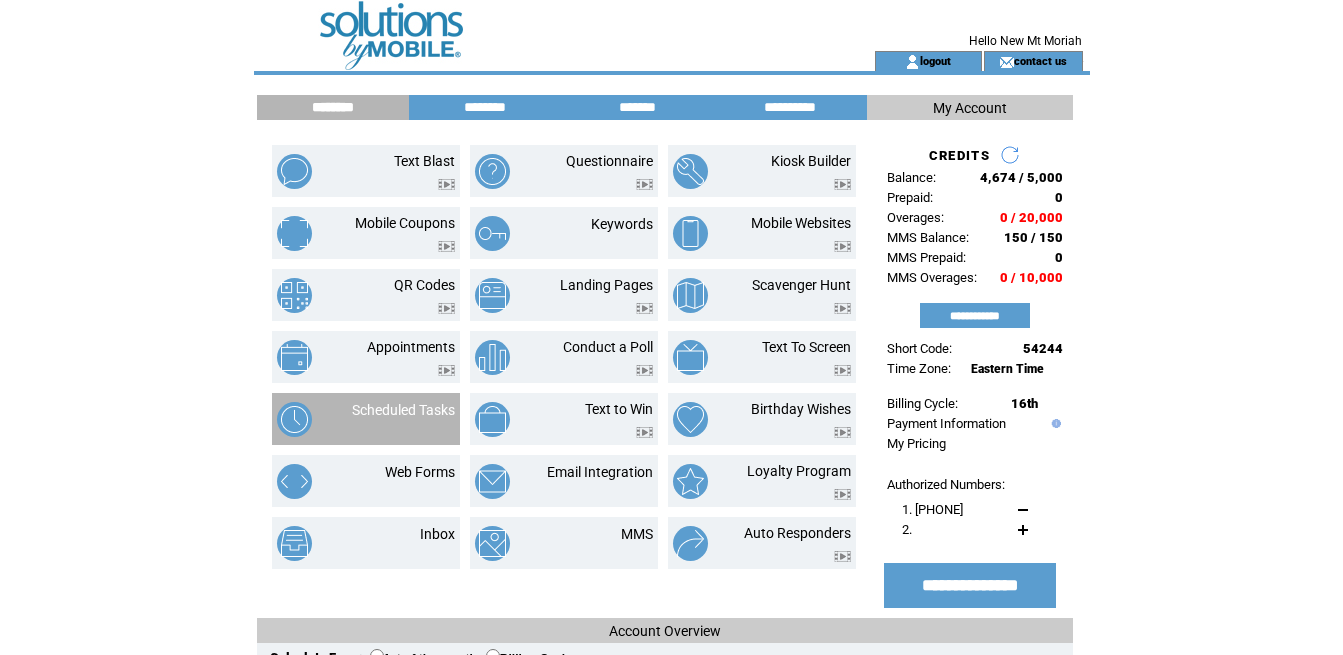 click on "Scheduled Tasks" at bounding box center [403, 410] 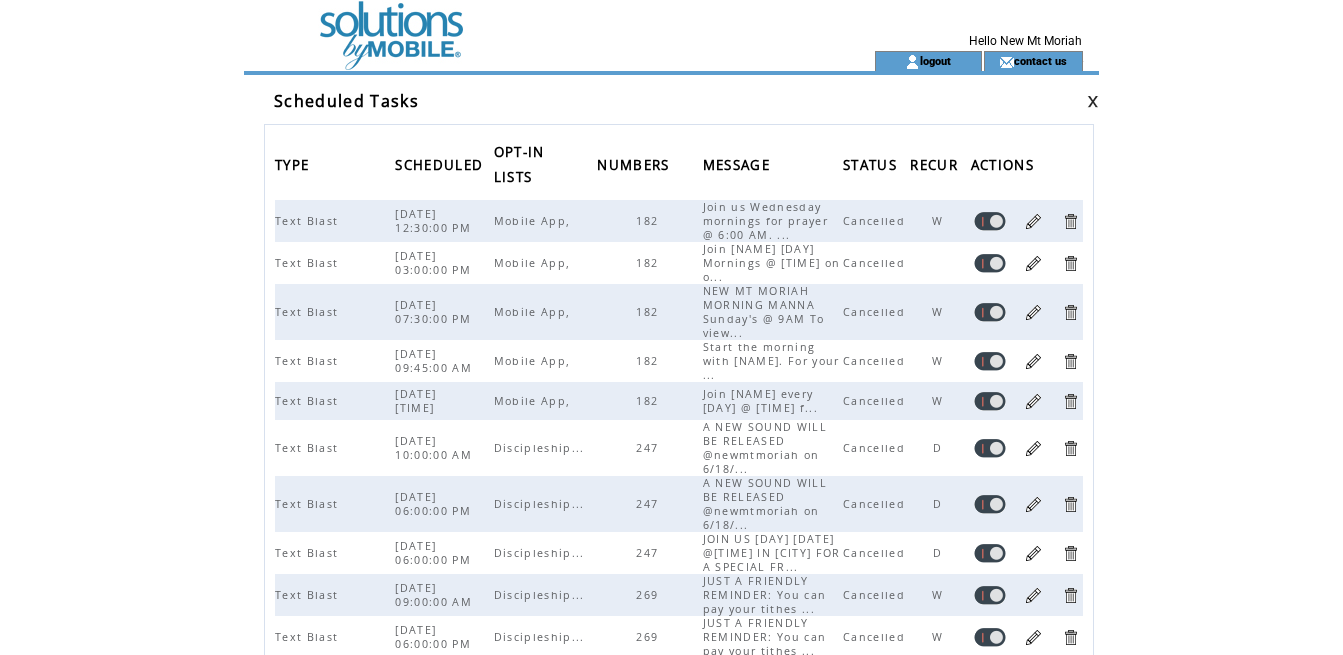 scroll, scrollTop: 0, scrollLeft: 0, axis: both 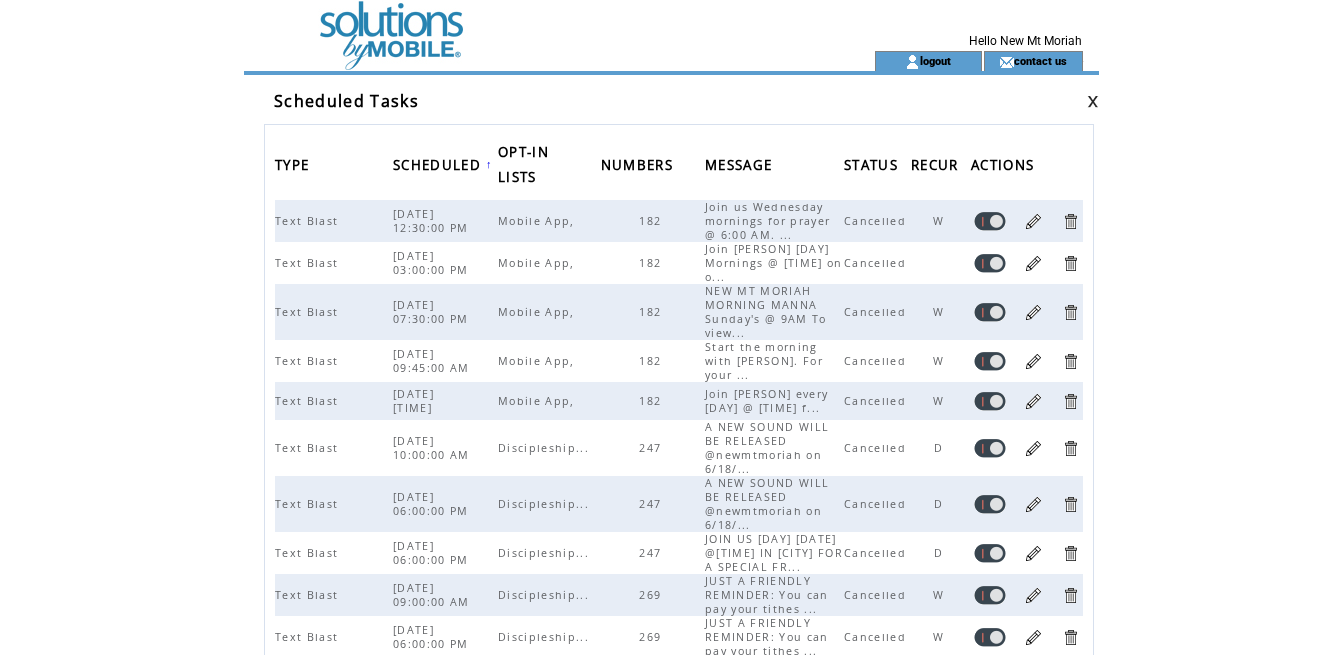 click on "SCHEDULED" at bounding box center (439, 167) 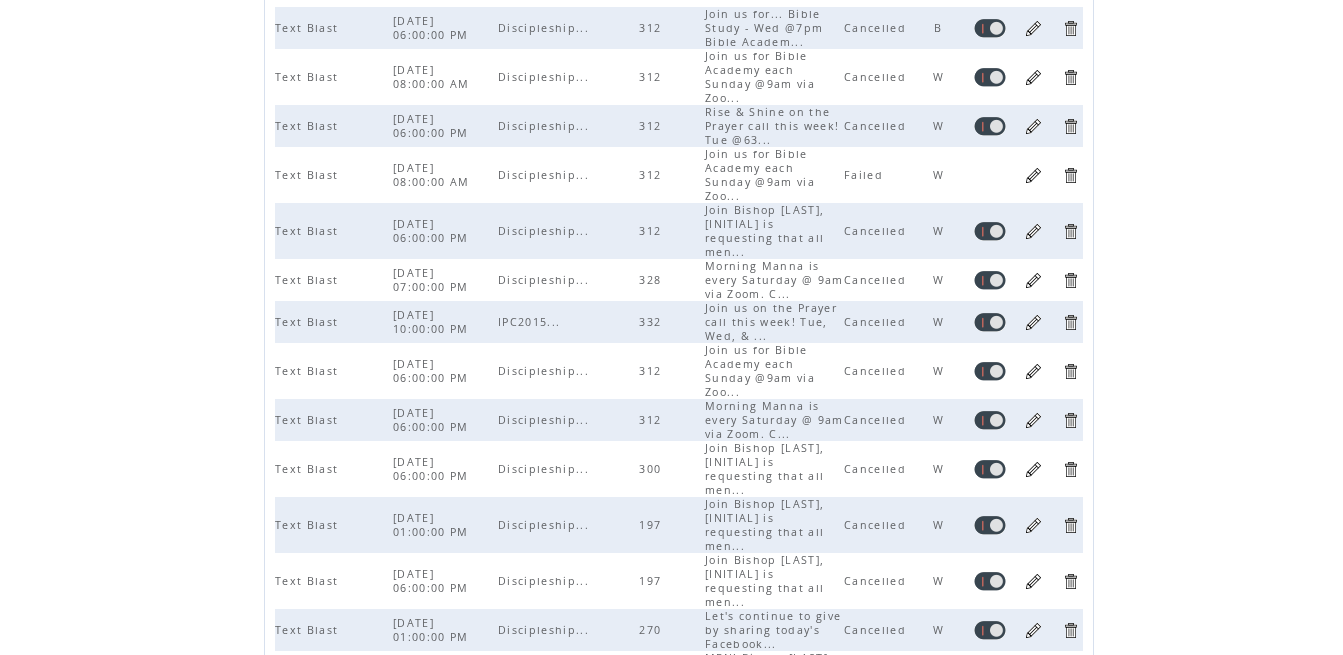scroll, scrollTop: 91, scrollLeft: 0, axis: vertical 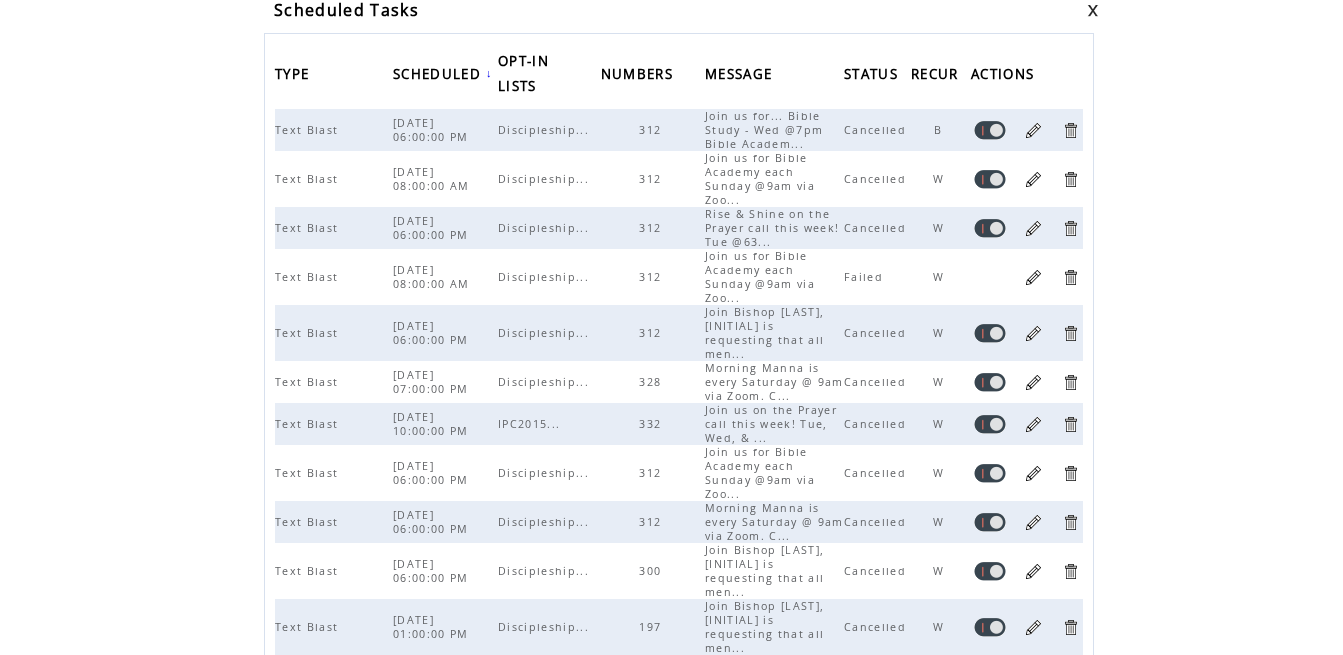click at bounding box center [1033, 130] 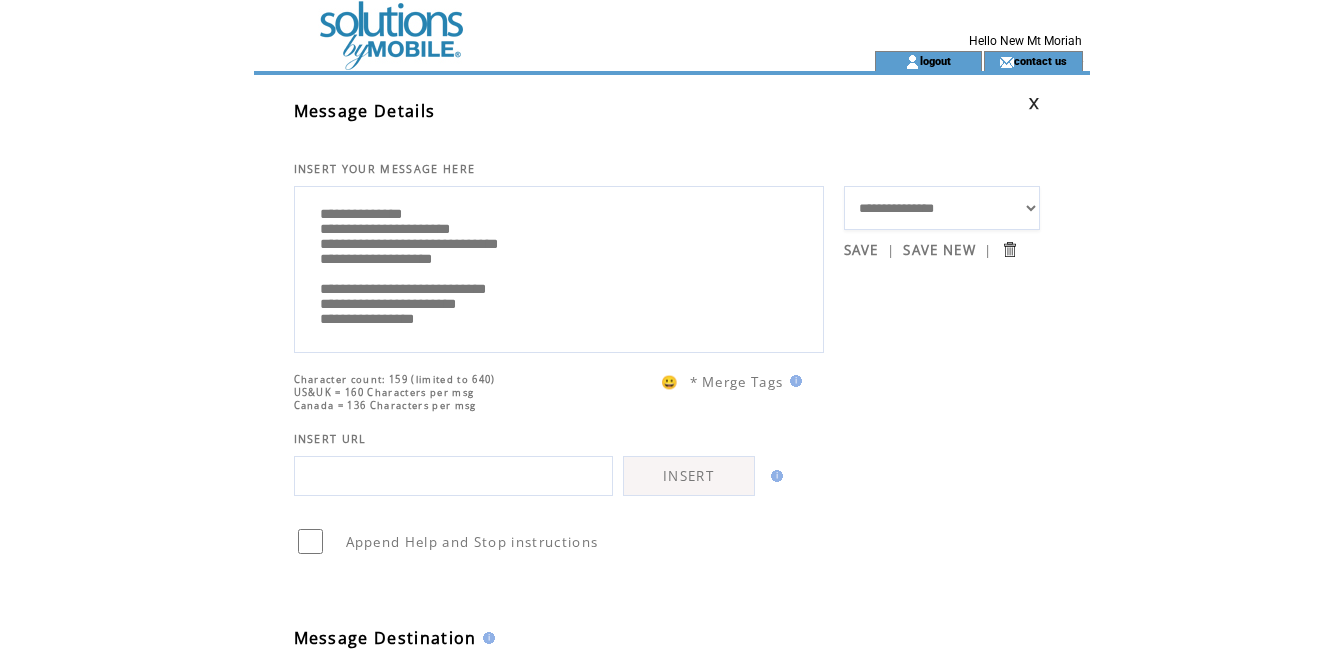 scroll, scrollTop: 0, scrollLeft: 0, axis: both 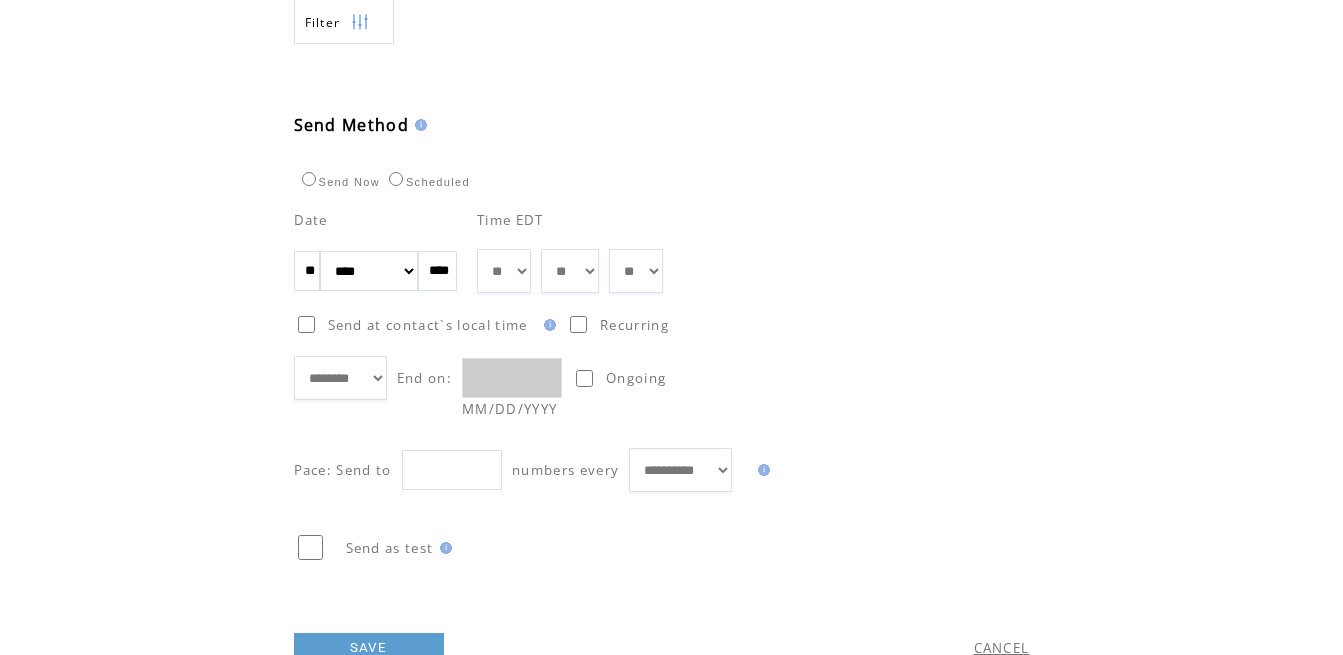 select on "*" 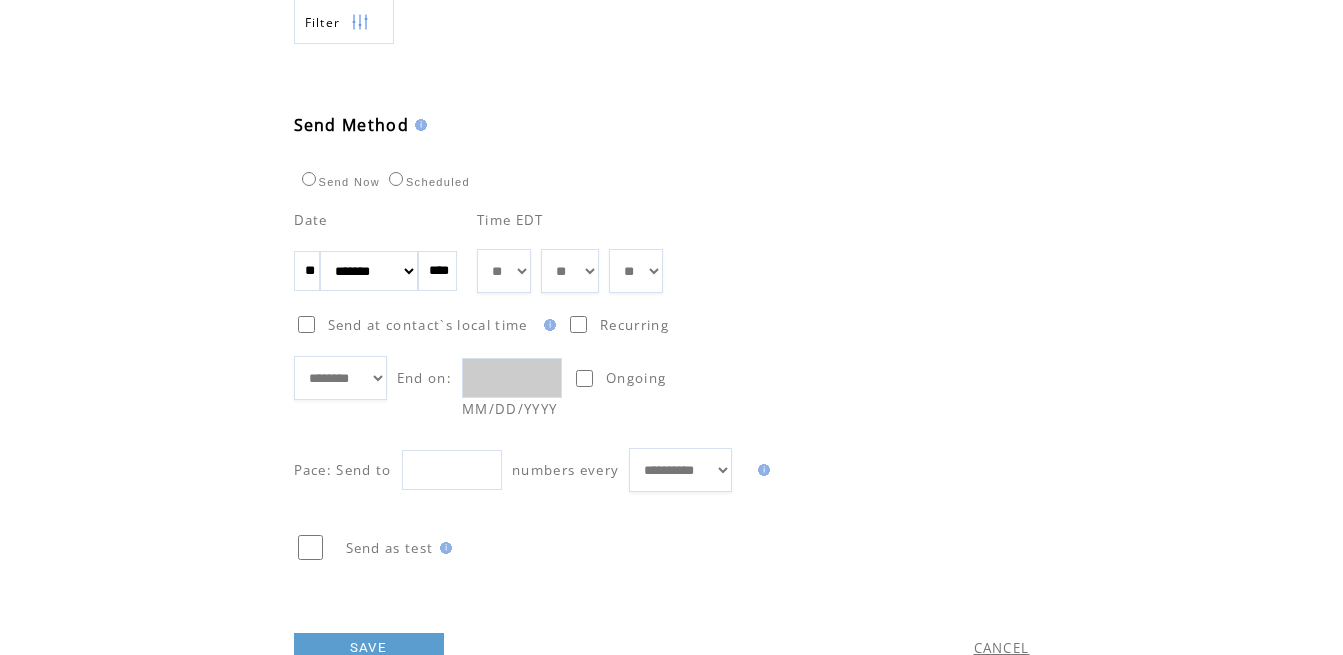drag, startPoint x: 320, startPoint y: 276, endPoint x: 301, endPoint y: 271, distance: 19.646883 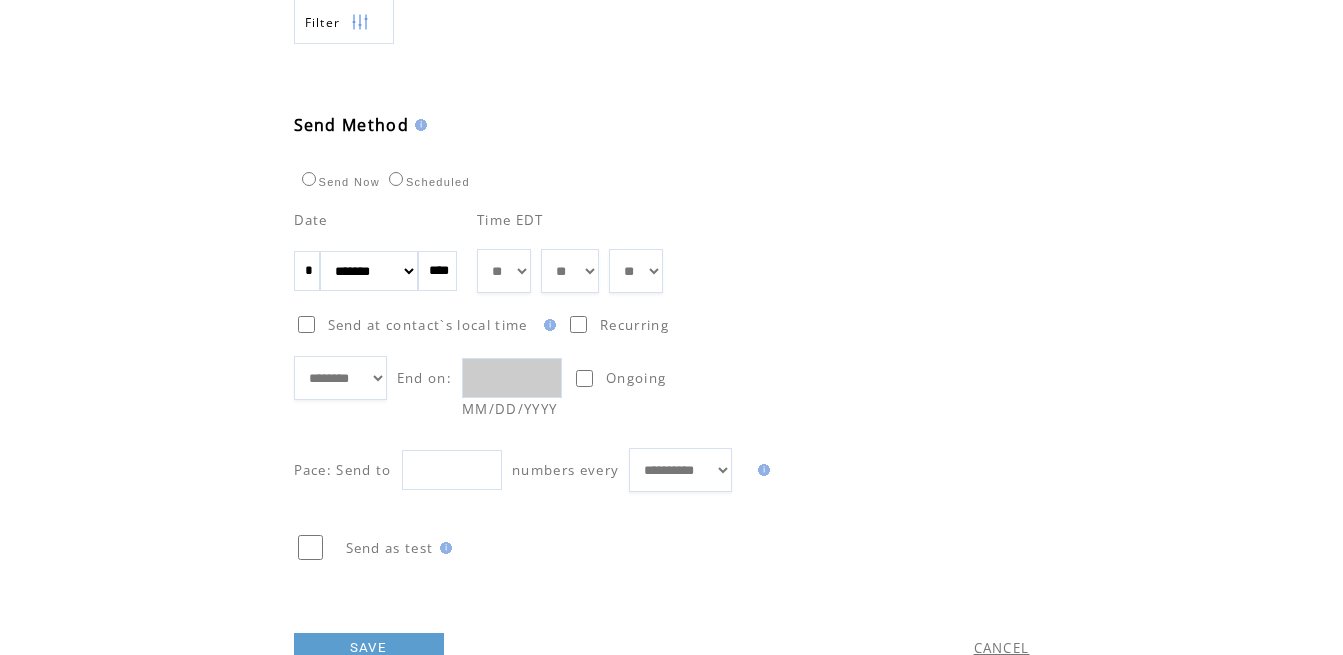type on "*" 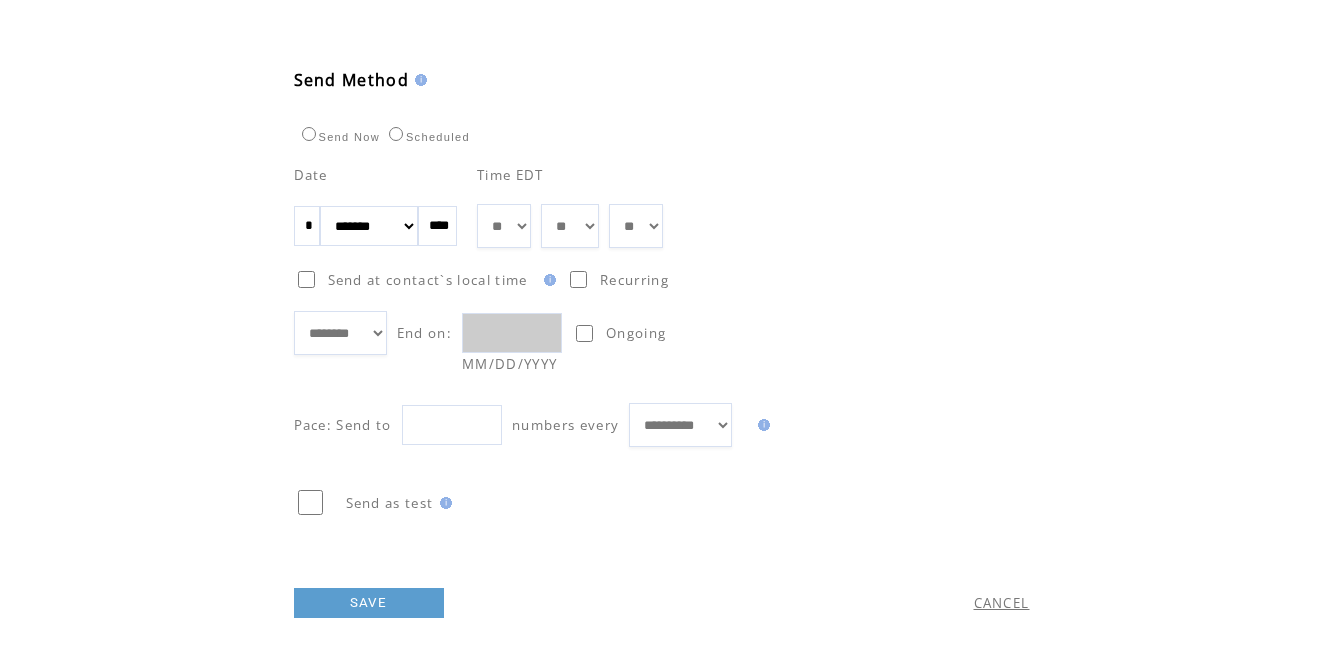scroll, scrollTop: 1091, scrollLeft: 0, axis: vertical 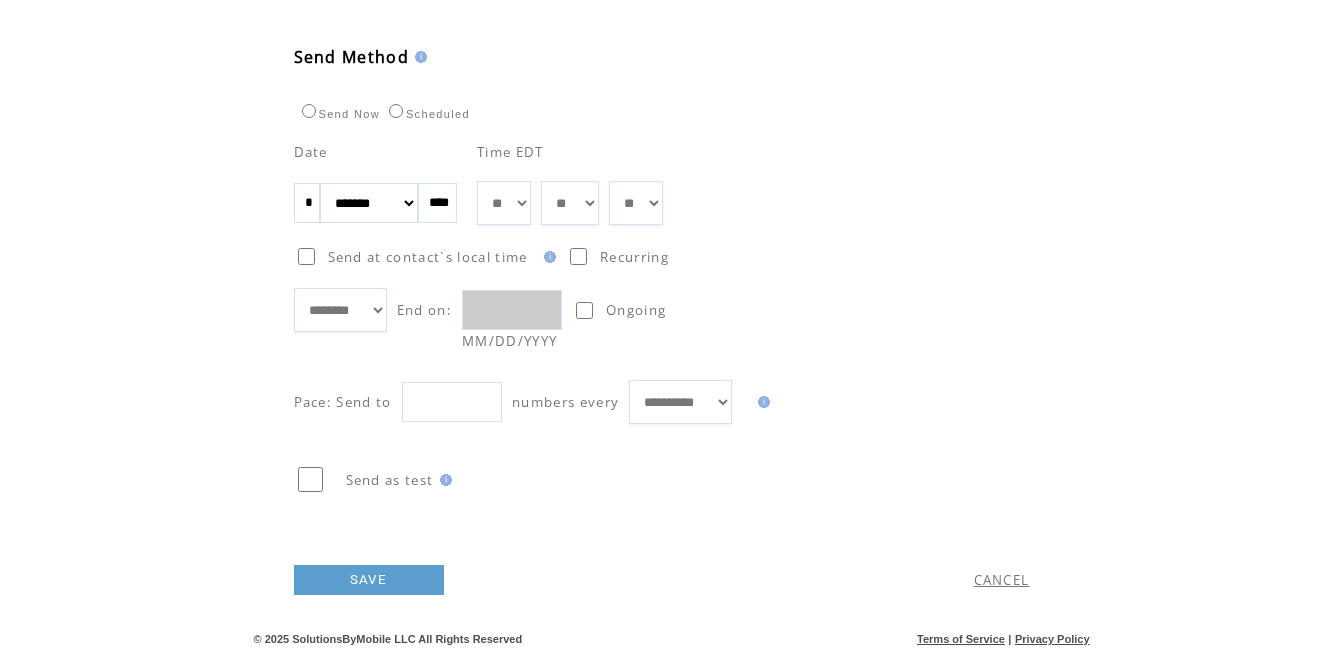 click on "SAVE" at bounding box center [369, 580] 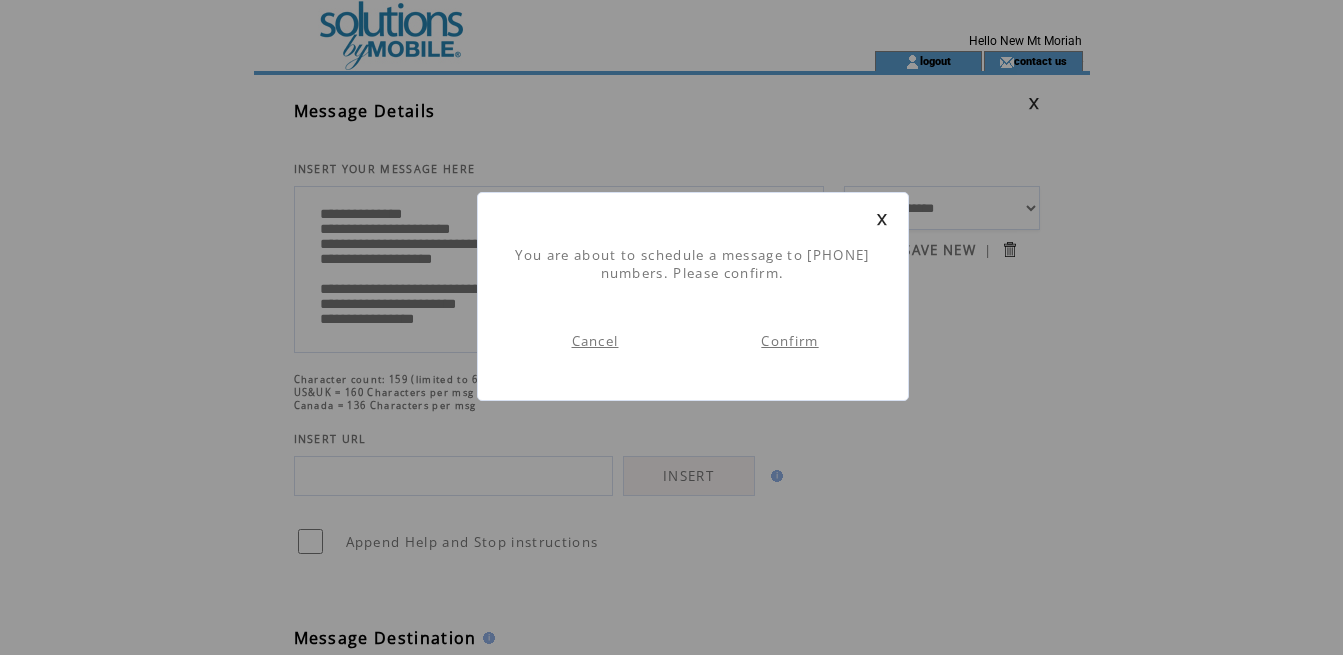 scroll, scrollTop: 1, scrollLeft: 0, axis: vertical 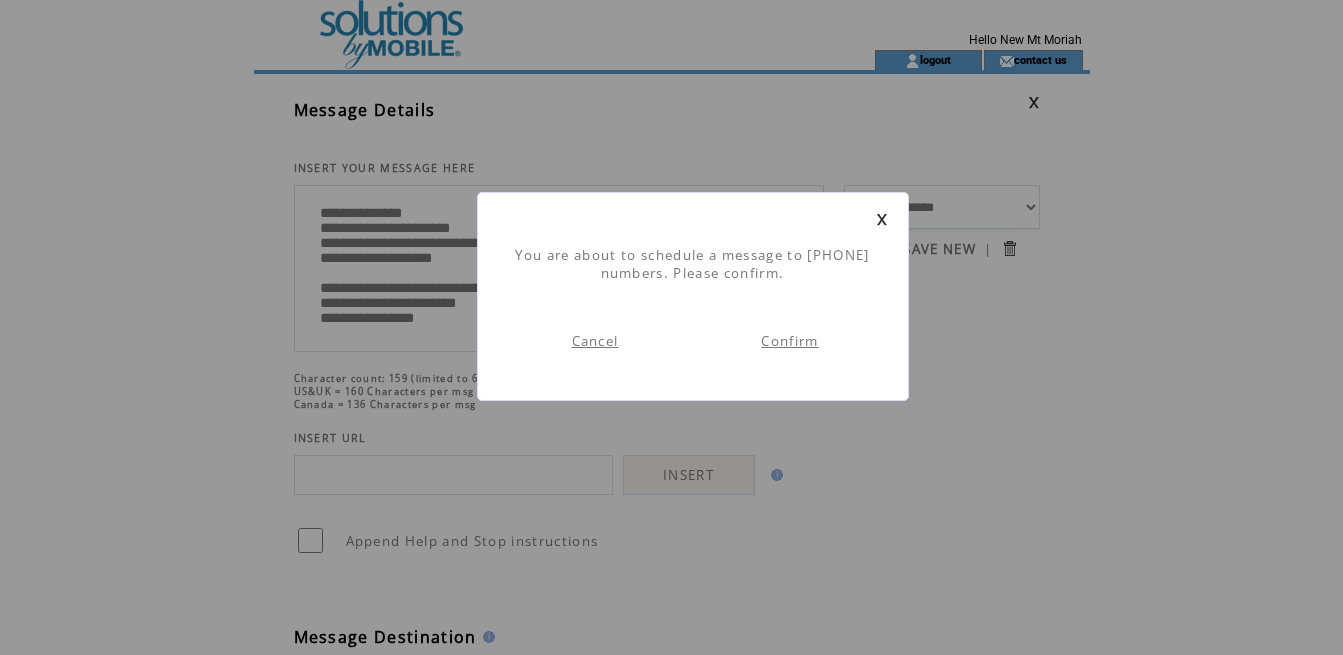 click on "Confirm" at bounding box center [789, 341] 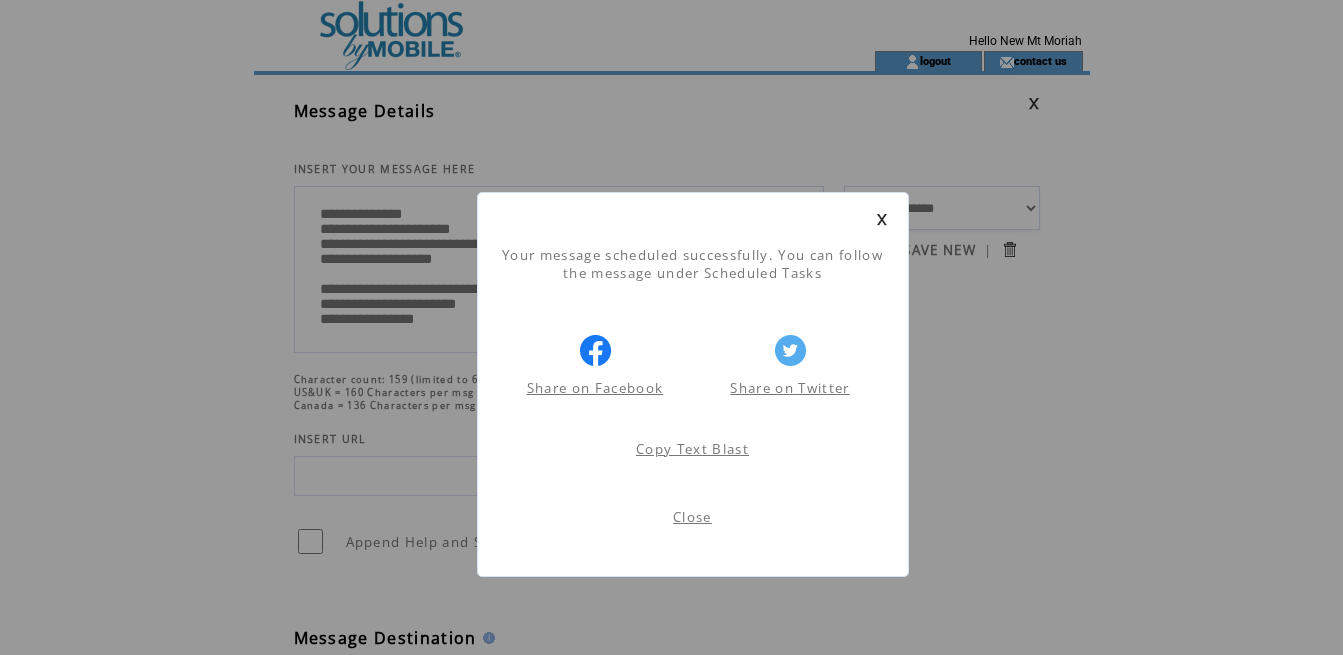 scroll, scrollTop: 1, scrollLeft: 0, axis: vertical 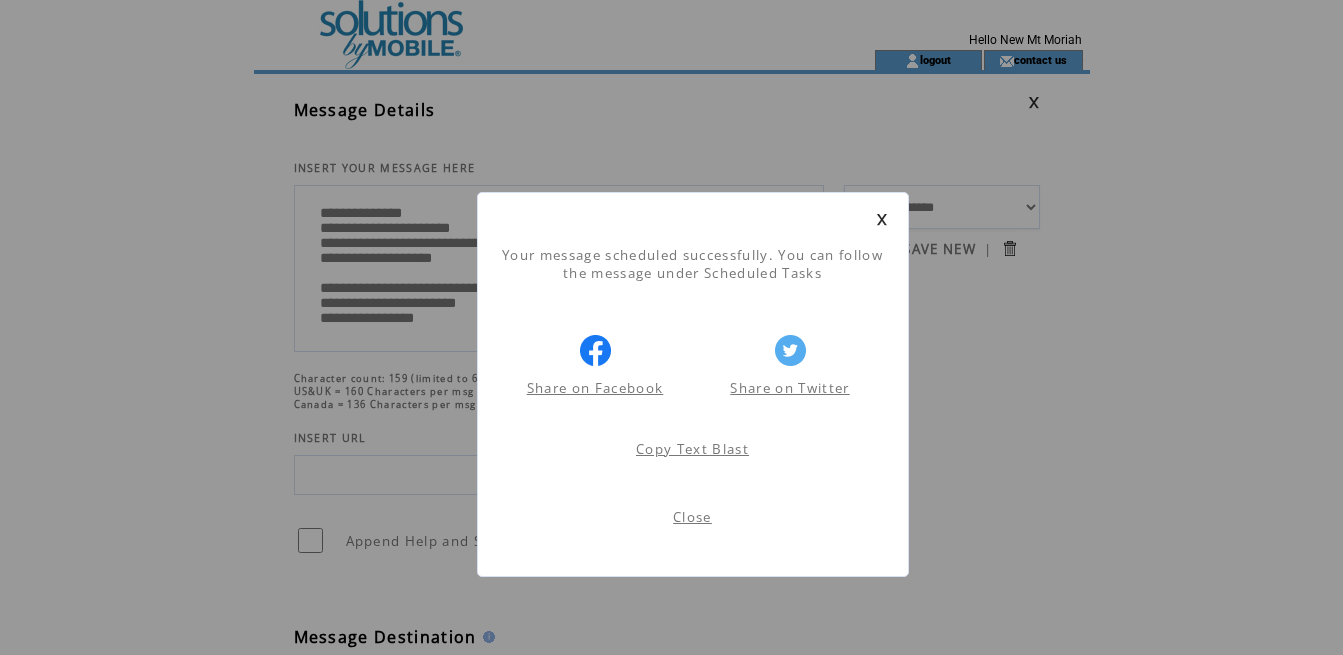 click on "Close" at bounding box center [692, 517] 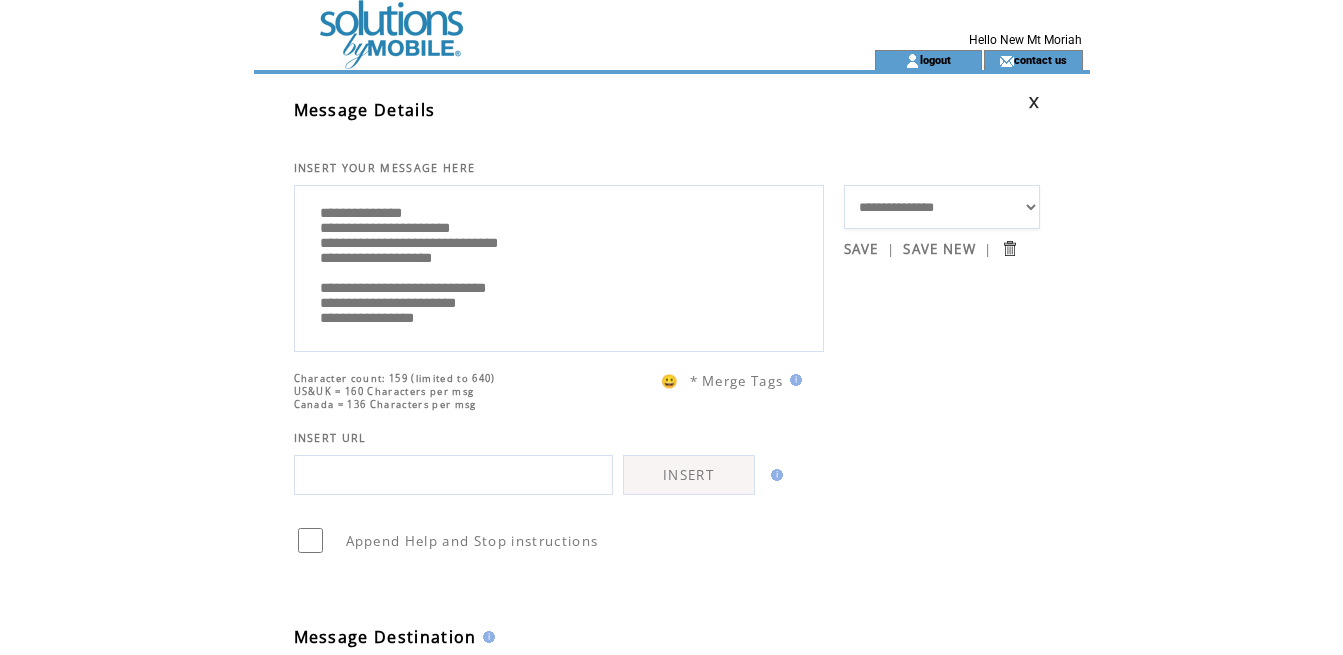 click at bounding box center (1034, 102) 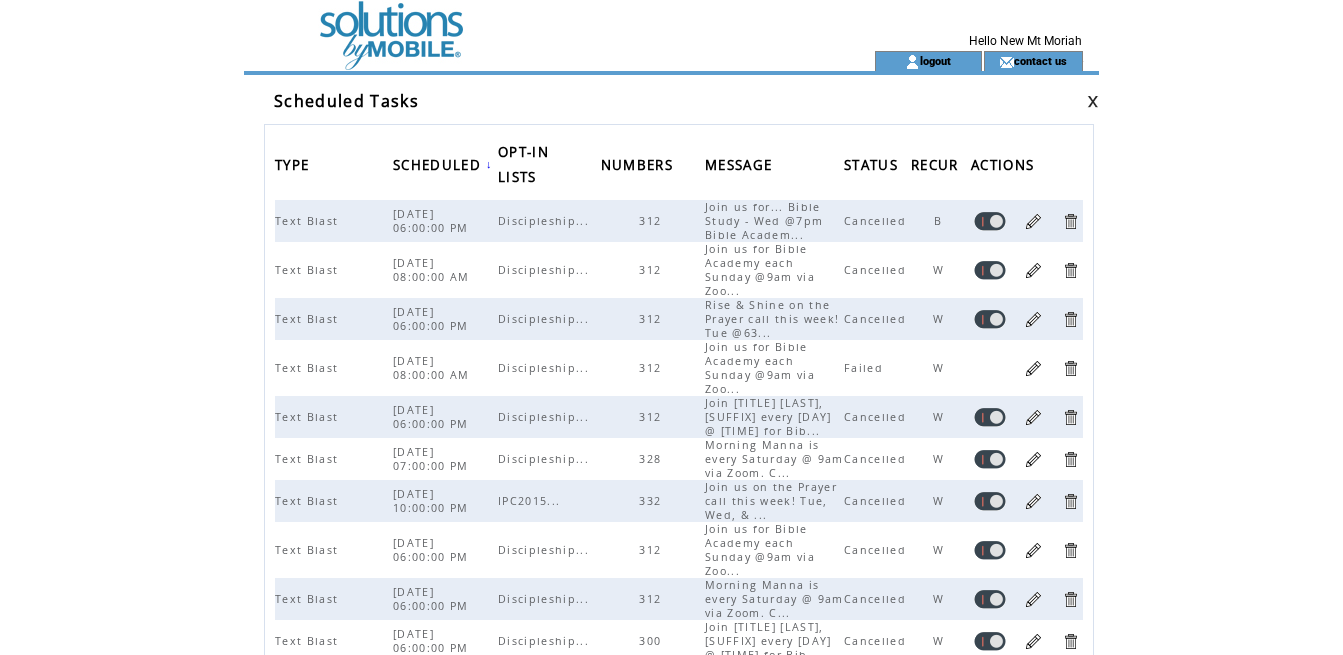 scroll, scrollTop: 0, scrollLeft: 0, axis: both 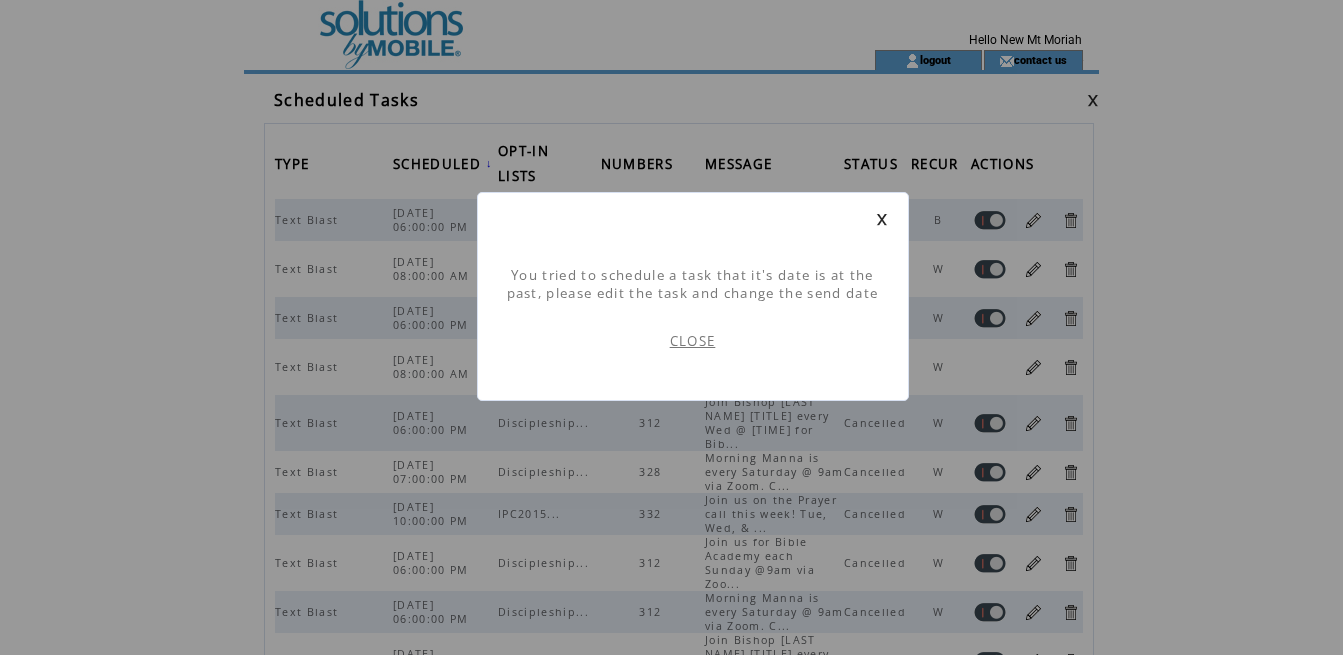 click on "CLOSE" at bounding box center [693, 341] 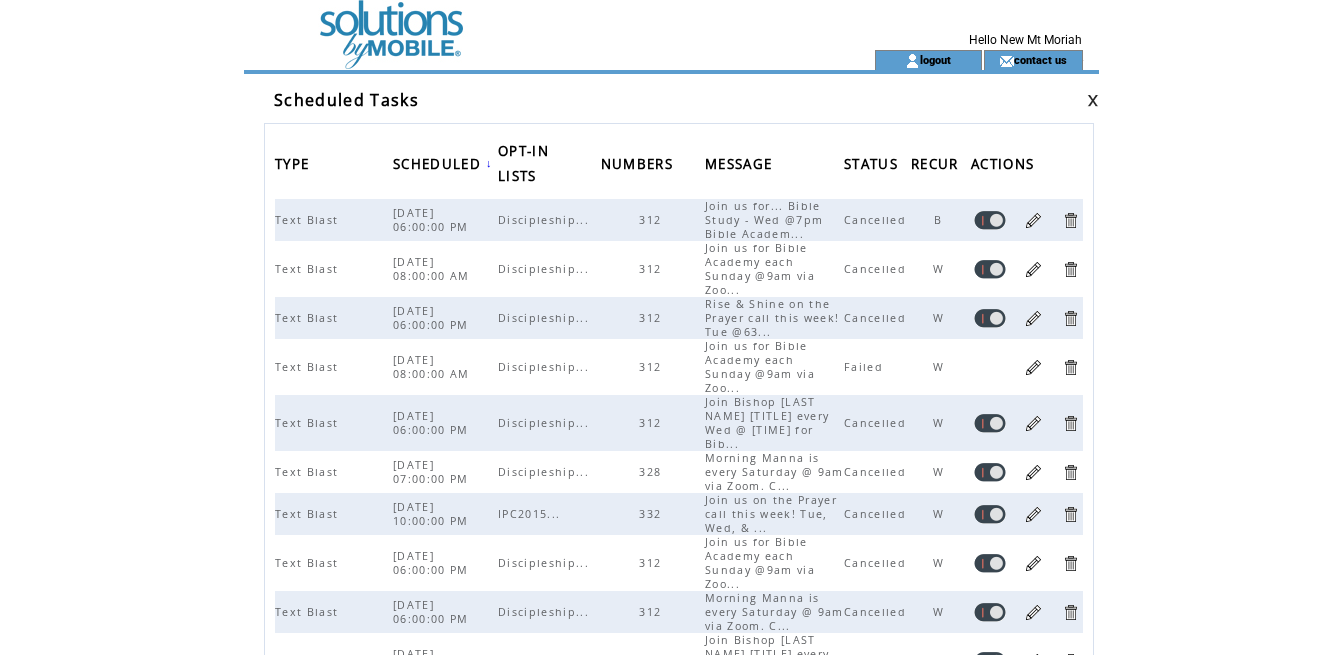 scroll, scrollTop: 0, scrollLeft: 0, axis: both 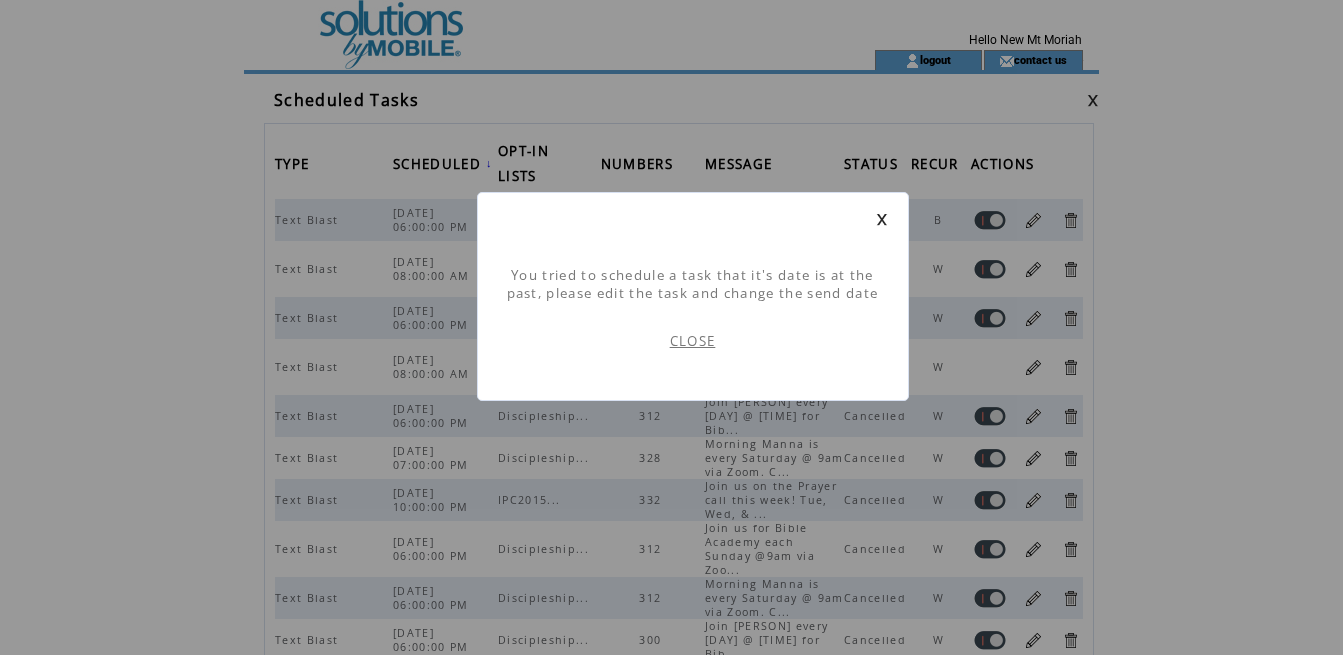 click on "CLOSE" at bounding box center (693, 341) 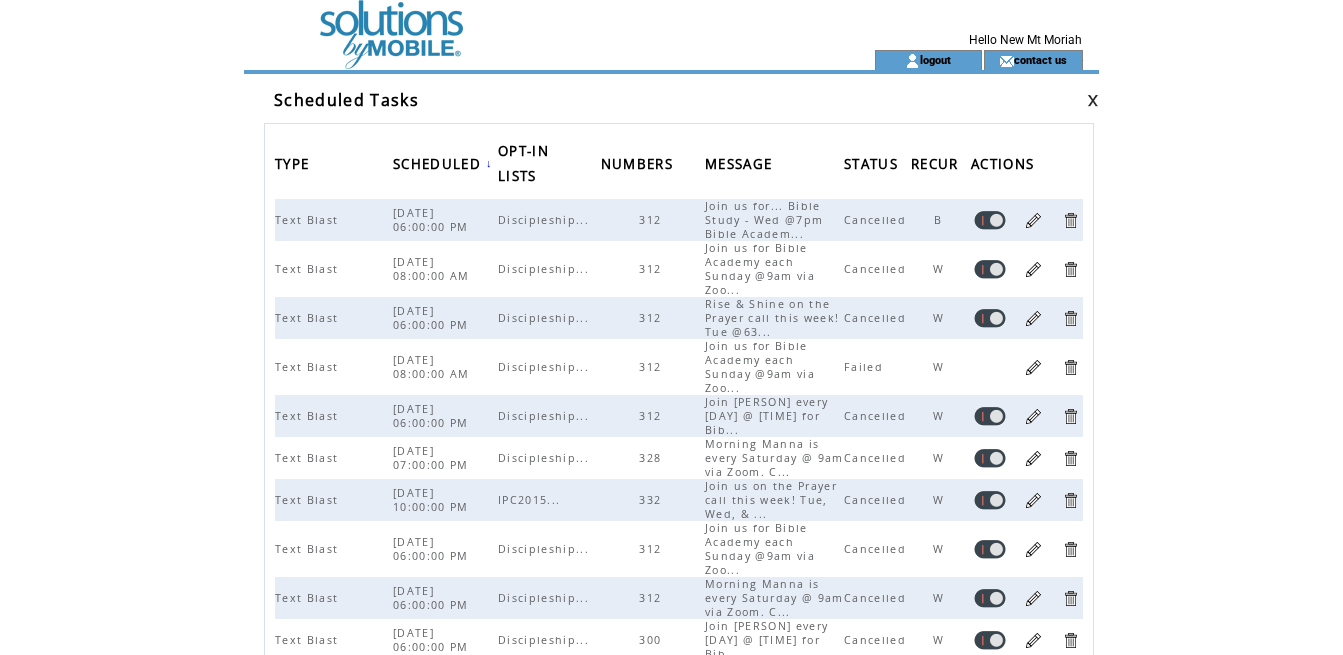 scroll, scrollTop: 0, scrollLeft: 0, axis: both 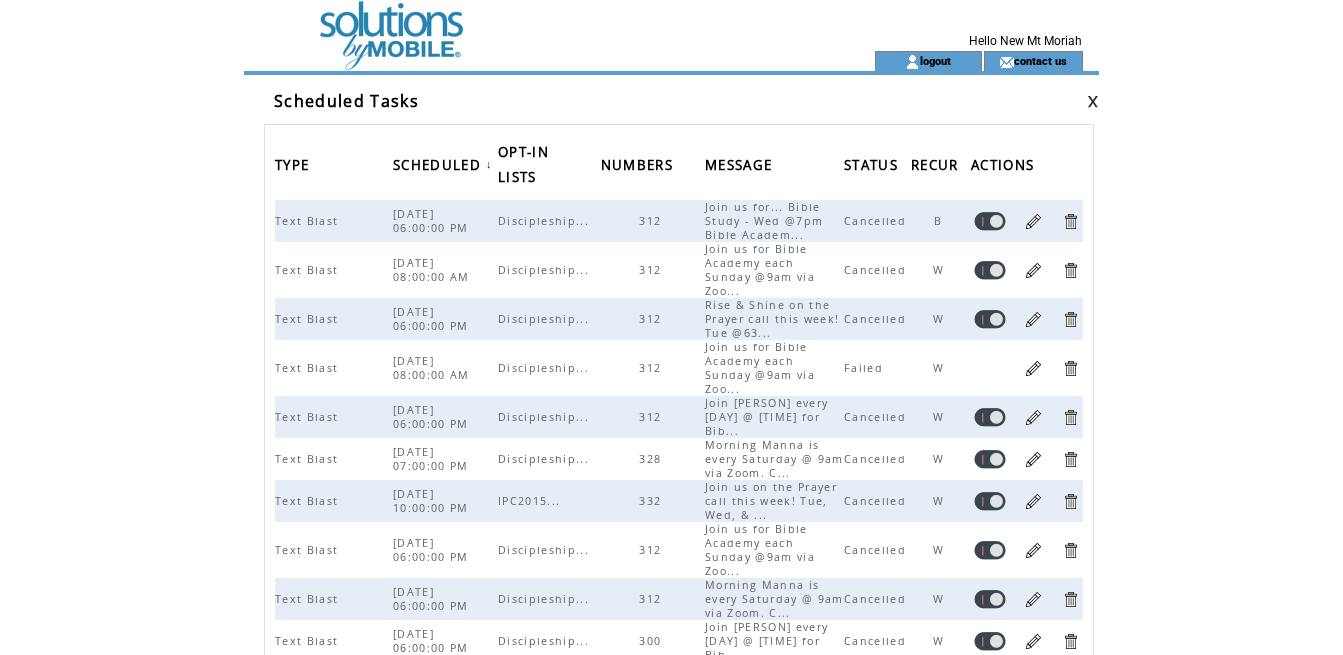 click at bounding box center [1033, 221] 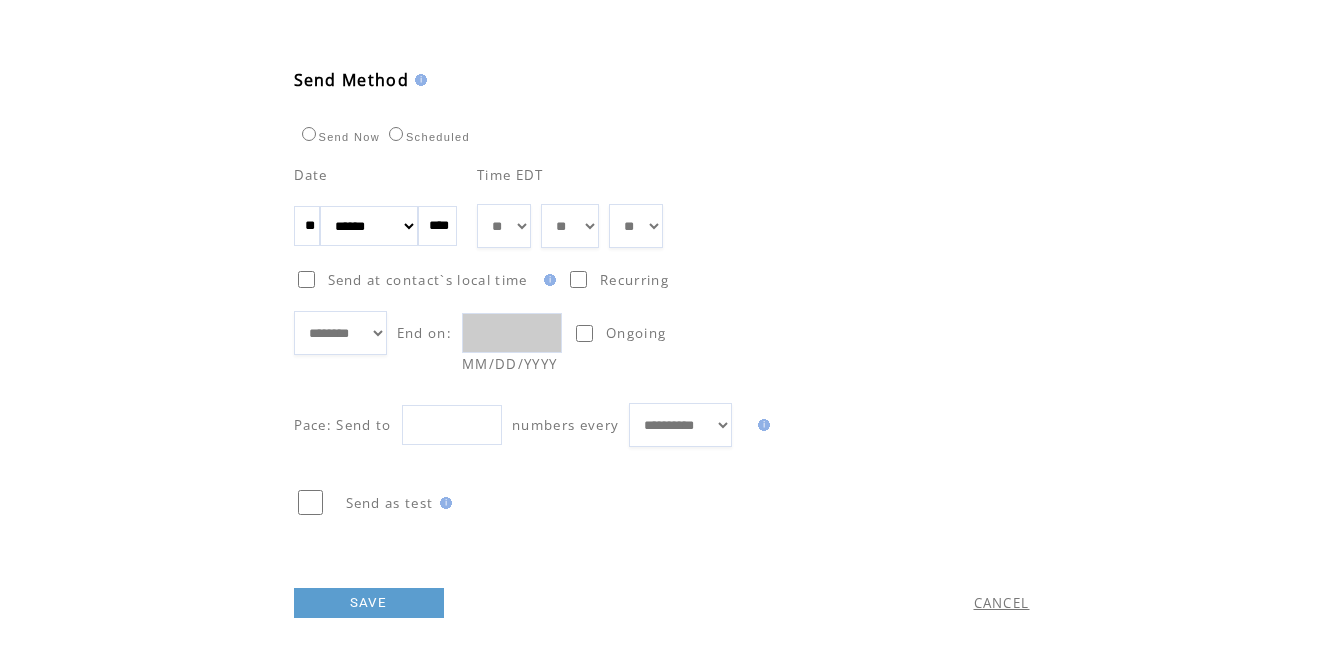 scroll, scrollTop: 1091, scrollLeft: 0, axis: vertical 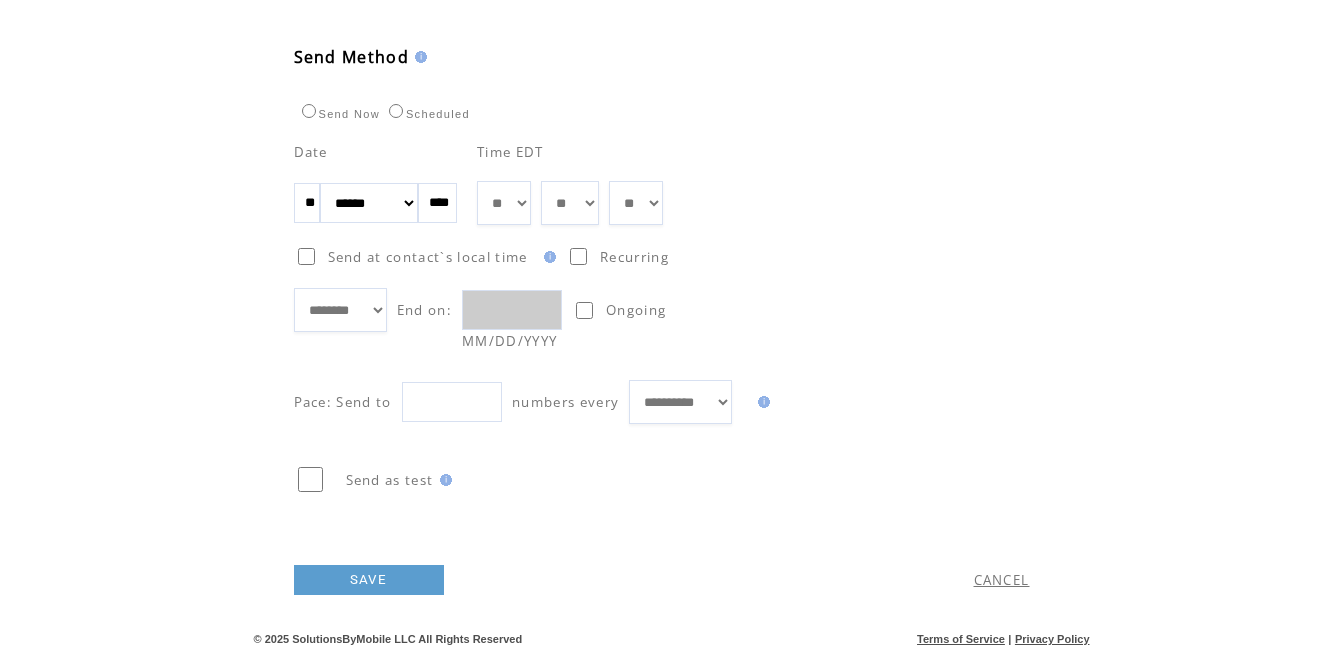 click on "SAVE" at bounding box center (369, 580) 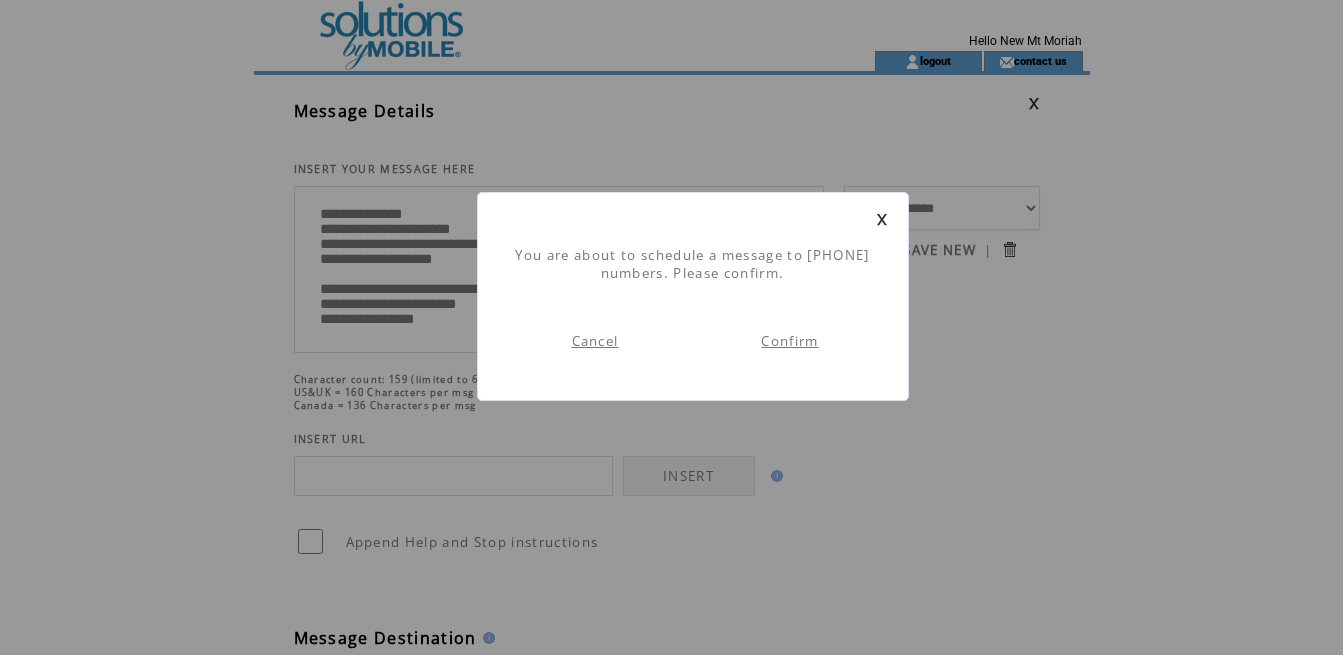 scroll, scrollTop: 1, scrollLeft: 0, axis: vertical 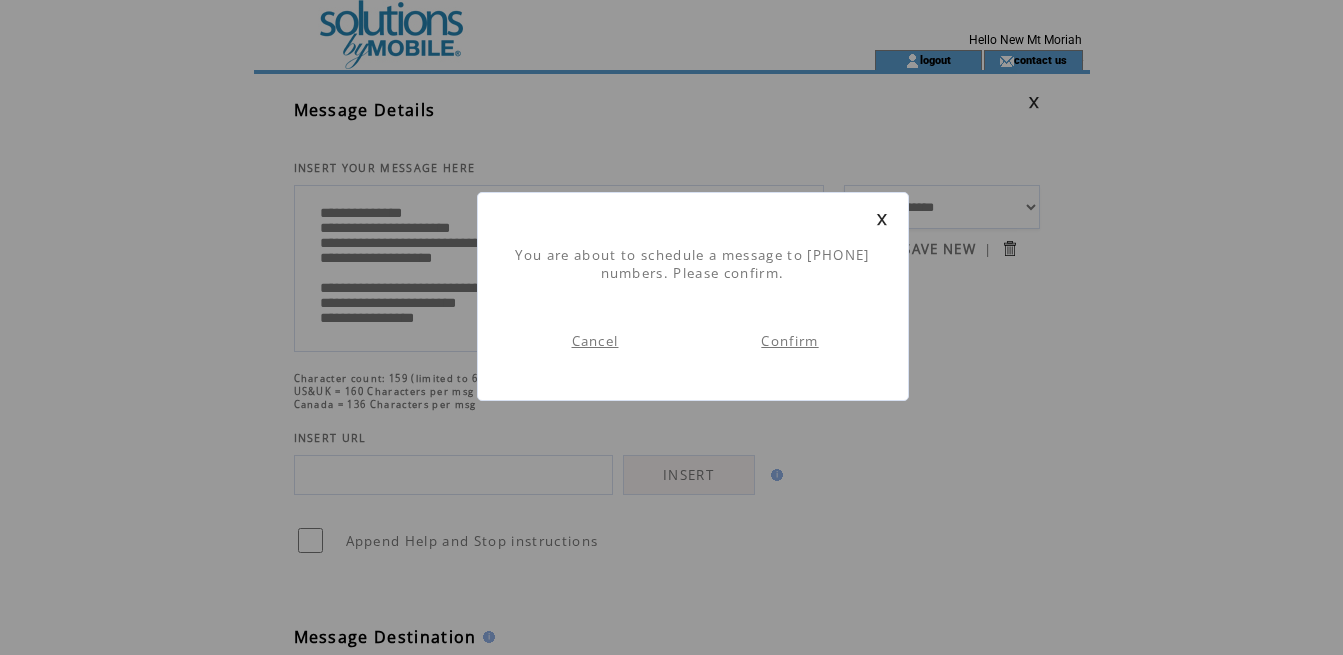 click on "Confirm" at bounding box center [789, 341] 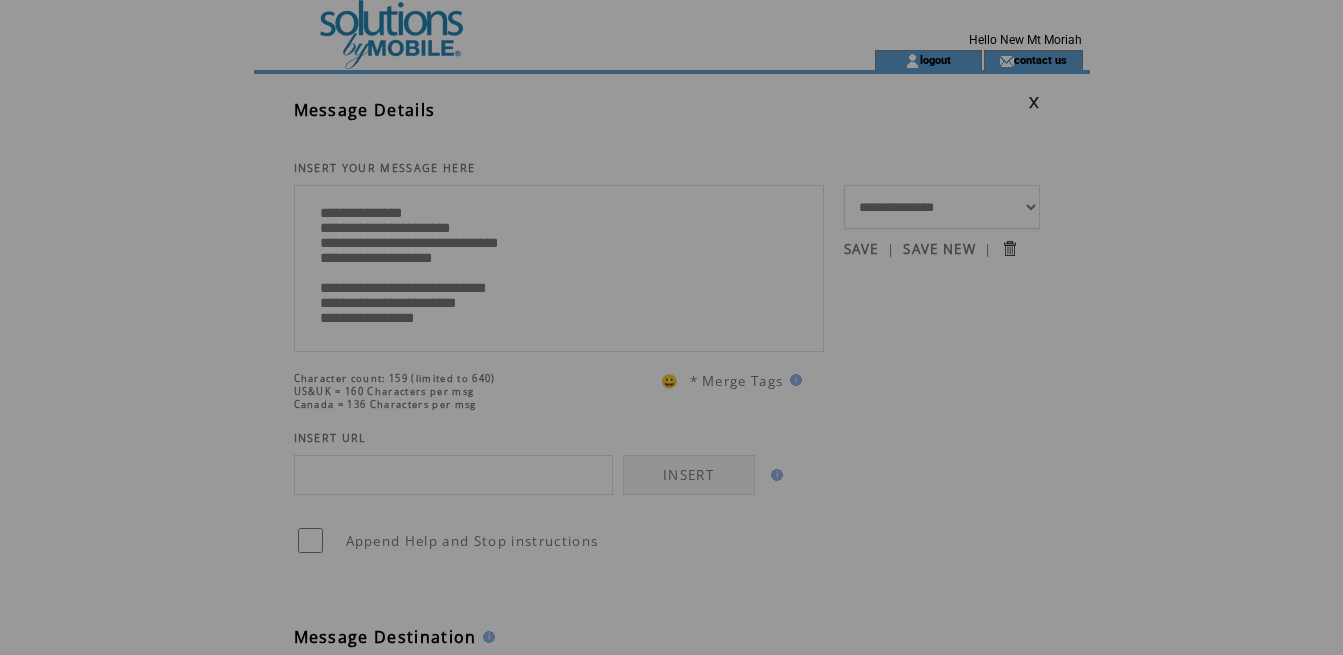 scroll, scrollTop: 0, scrollLeft: 0, axis: both 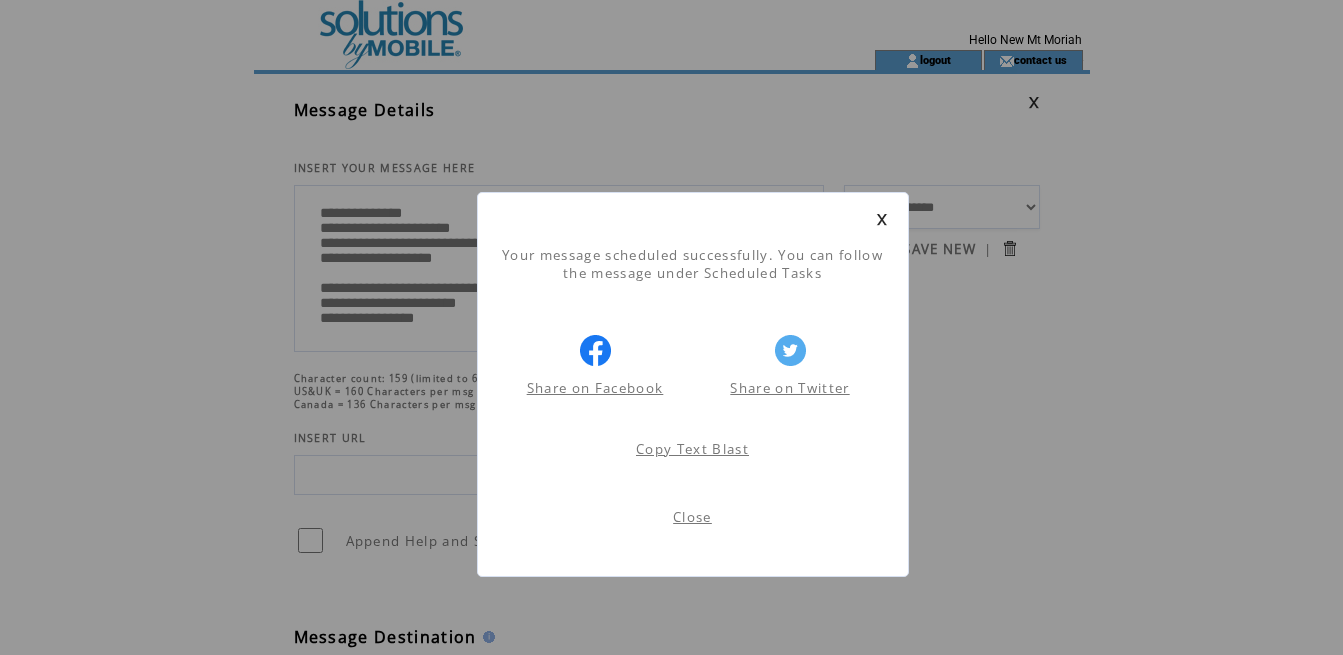 click on "Close" at bounding box center (692, 517) 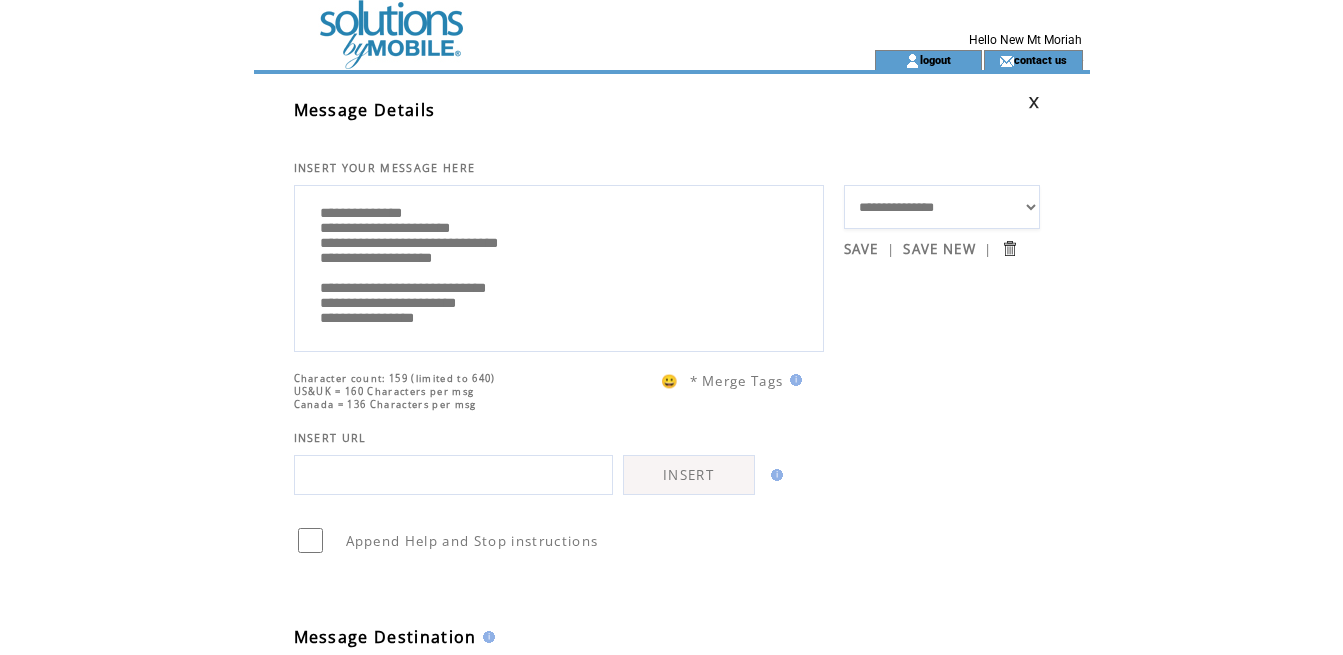 click at bounding box center (1034, 102) 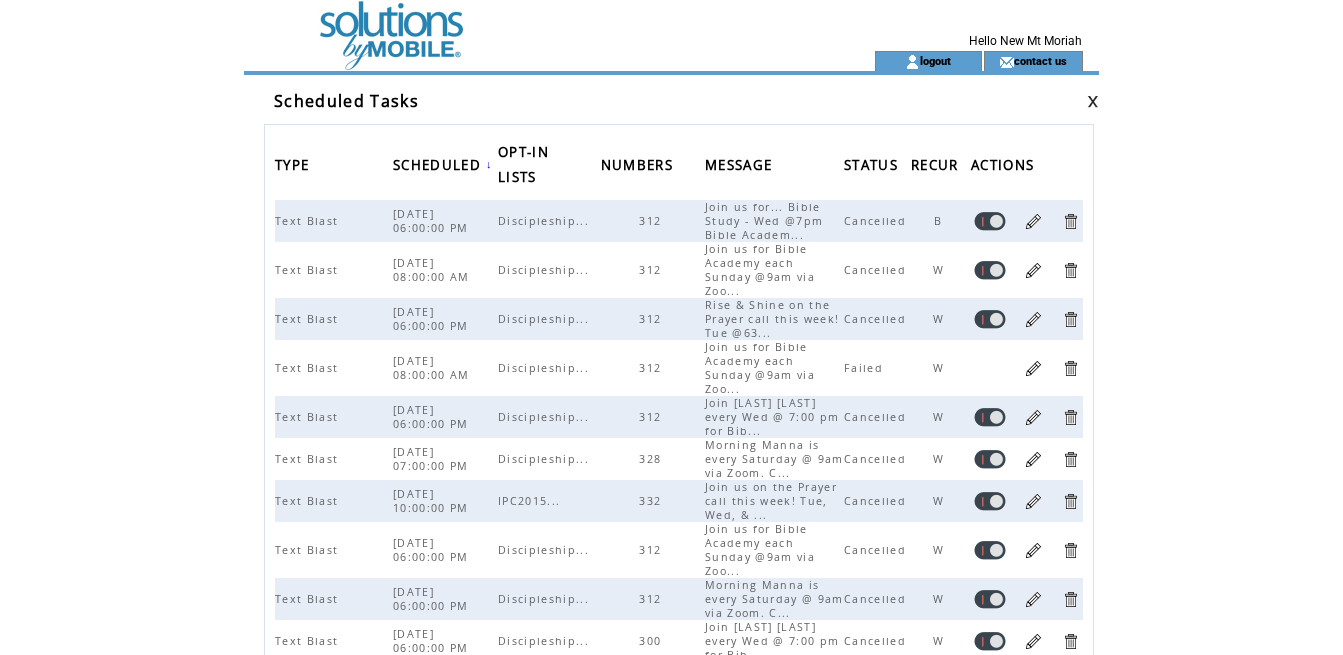 scroll, scrollTop: 0, scrollLeft: 0, axis: both 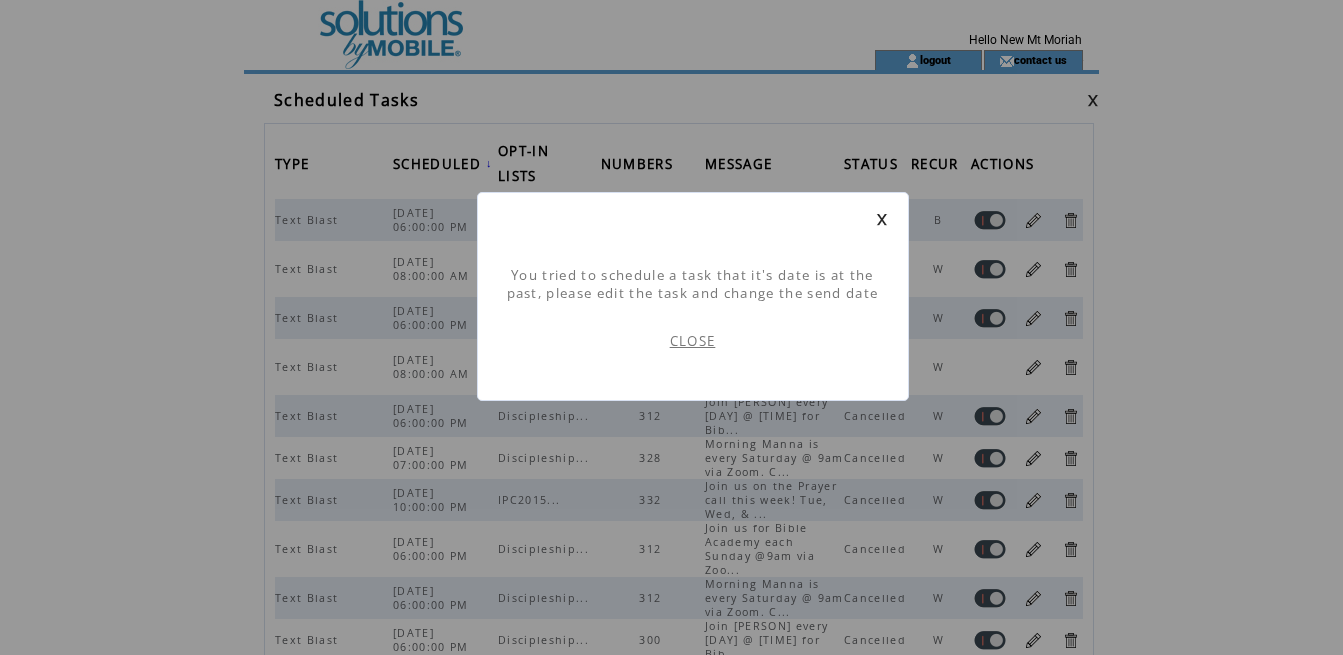 click on "CLOSE" at bounding box center [693, 341] 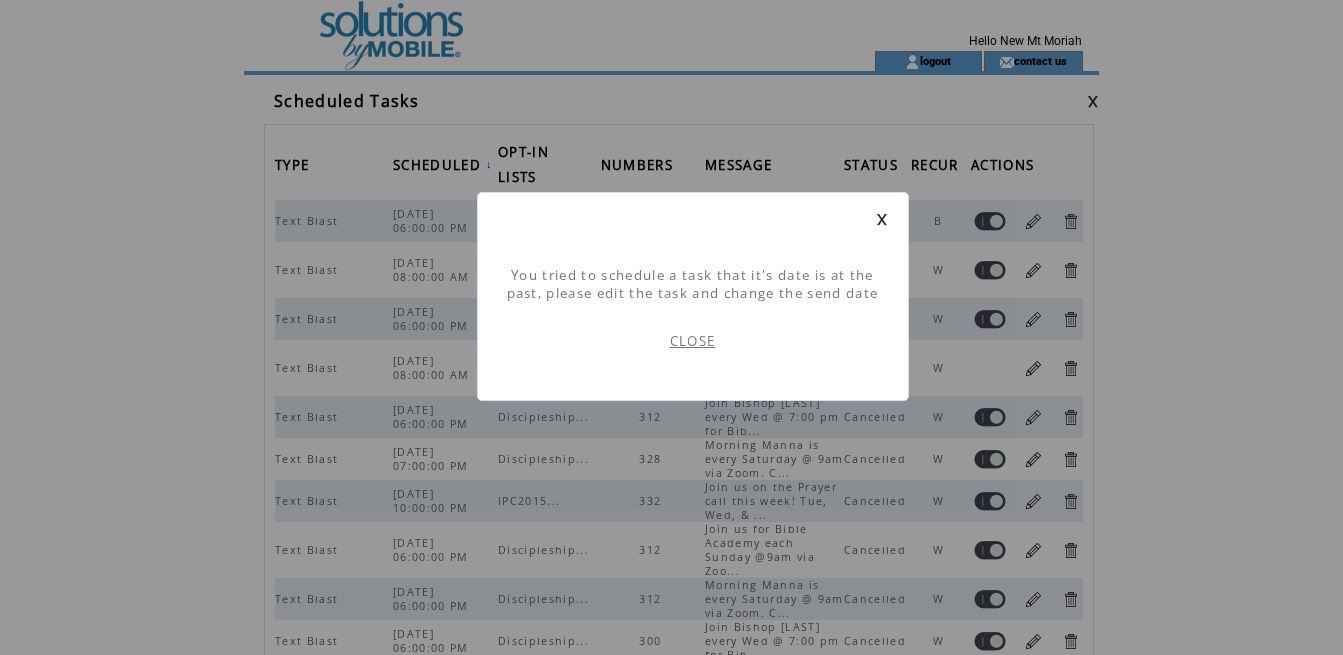 scroll, scrollTop: 1, scrollLeft: 0, axis: vertical 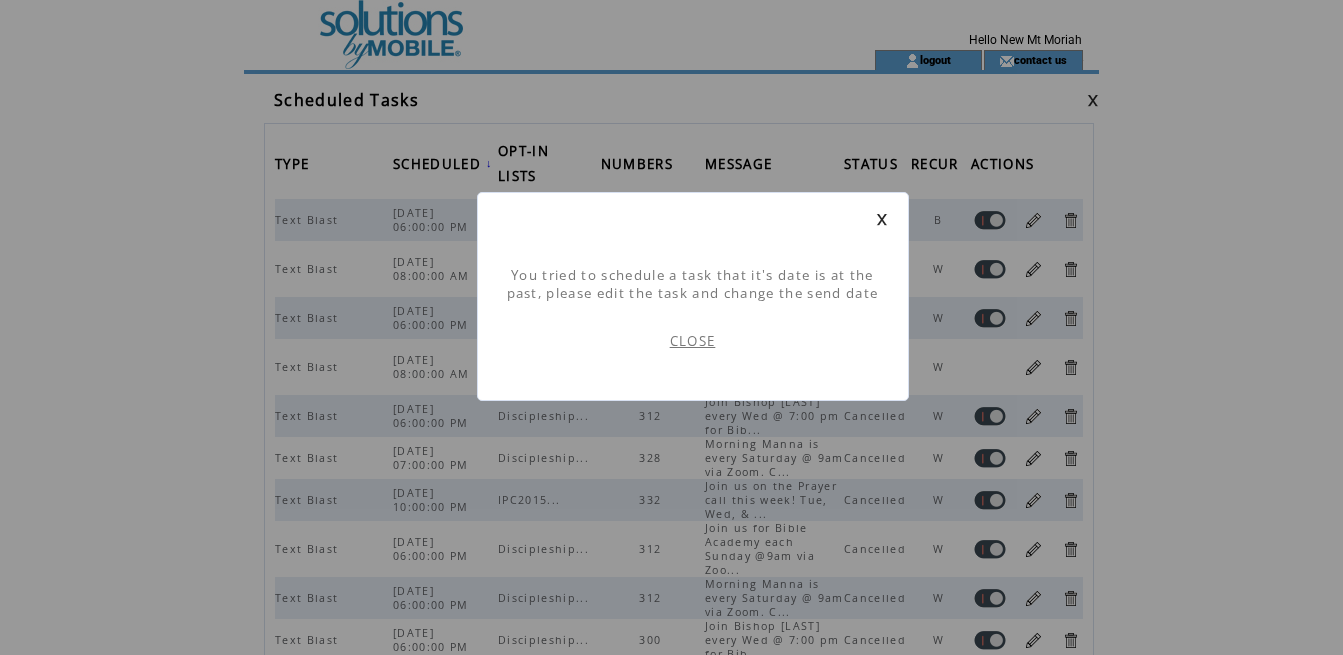 click on "CLOSE" at bounding box center [693, 341] 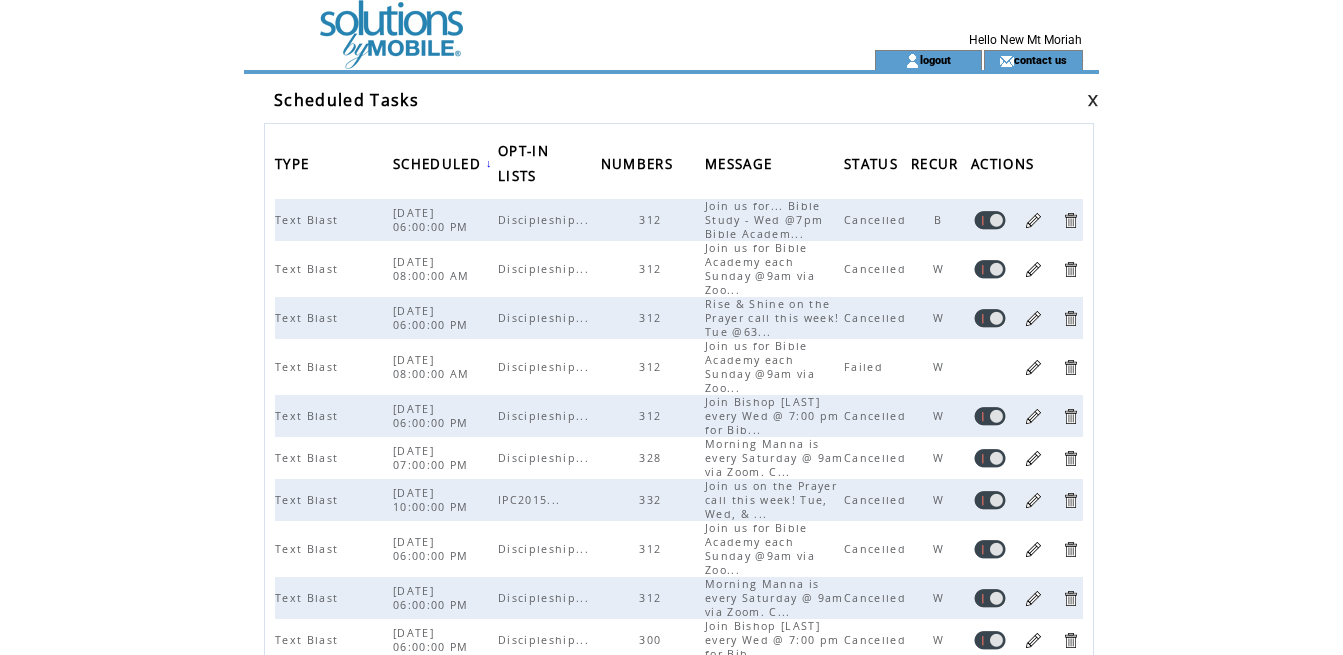 scroll, scrollTop: 0, scrollLeft: 0, axis: both 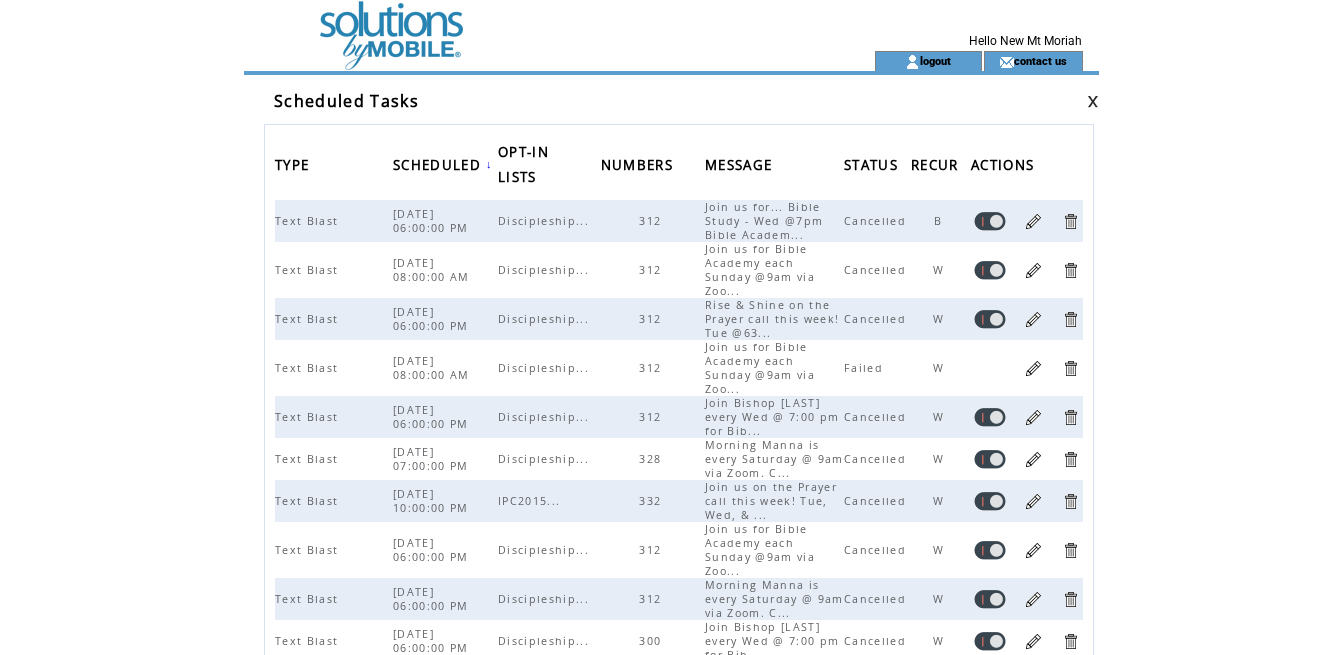 click at bounding box center [1093, 101] 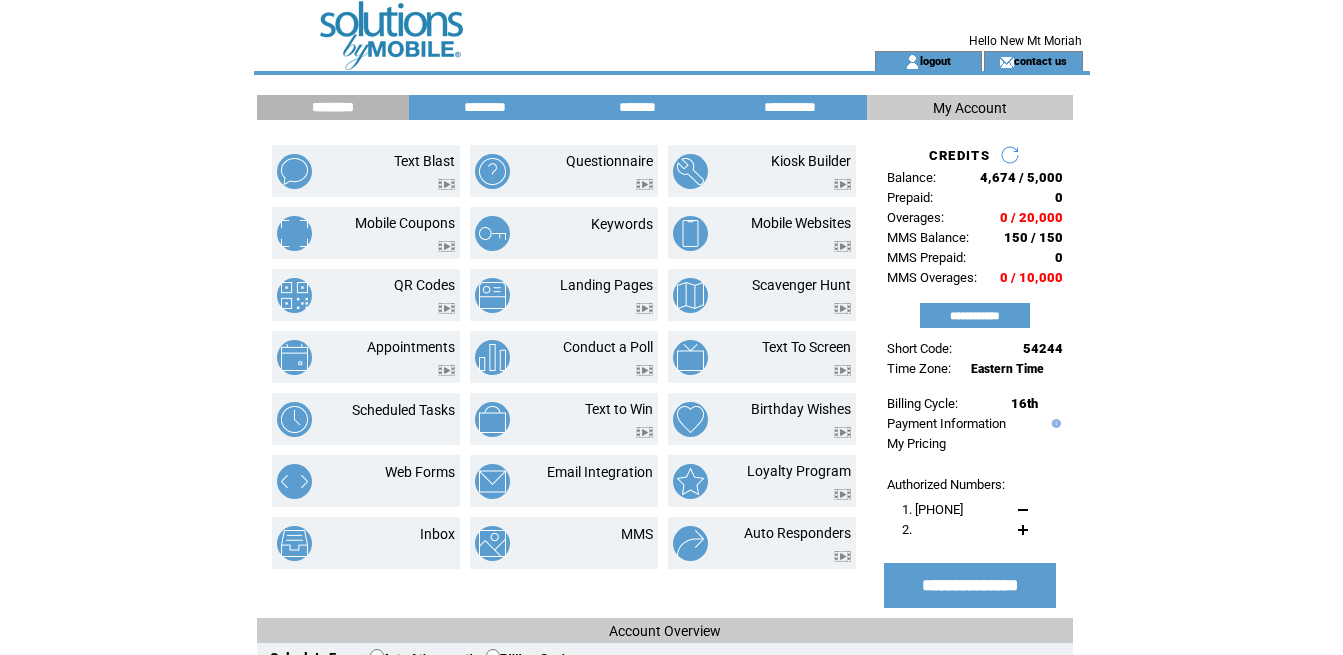 scroll, scrollTop: 0, scrollLeft: 0, axis: both 